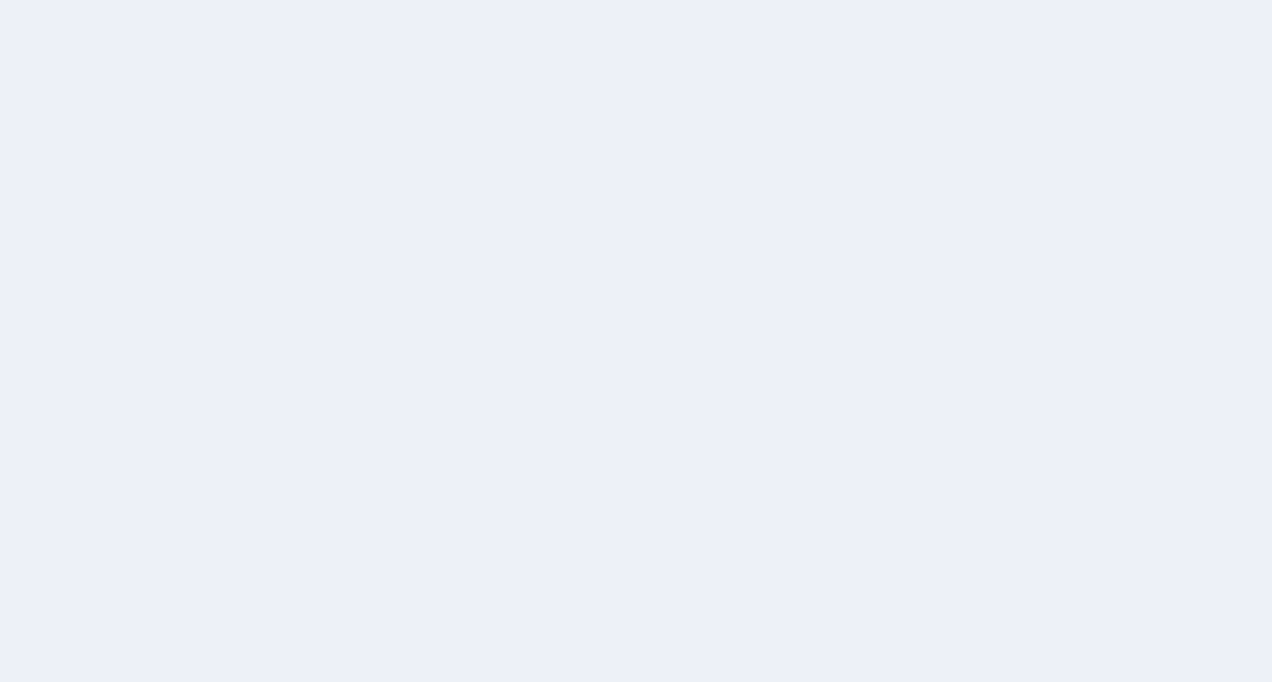 scroll, scrollTop: 0, scrollLeft: 0, axis: both 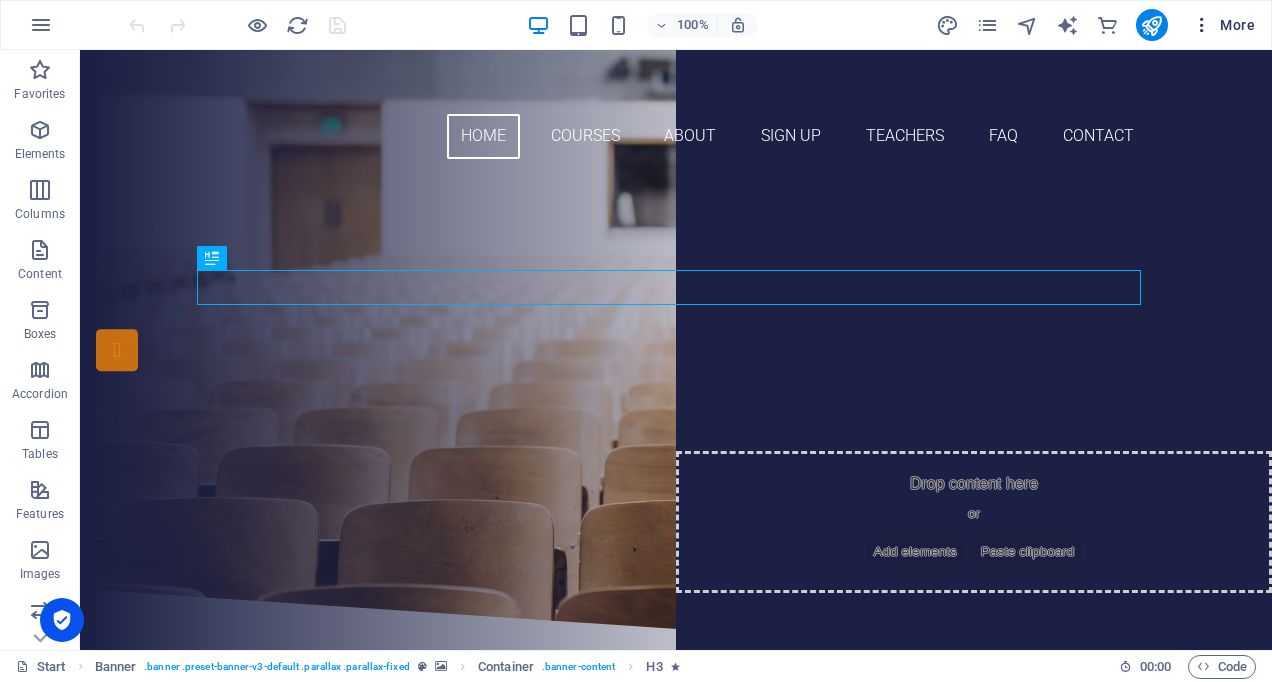 click at bounding box center [1202, 25] 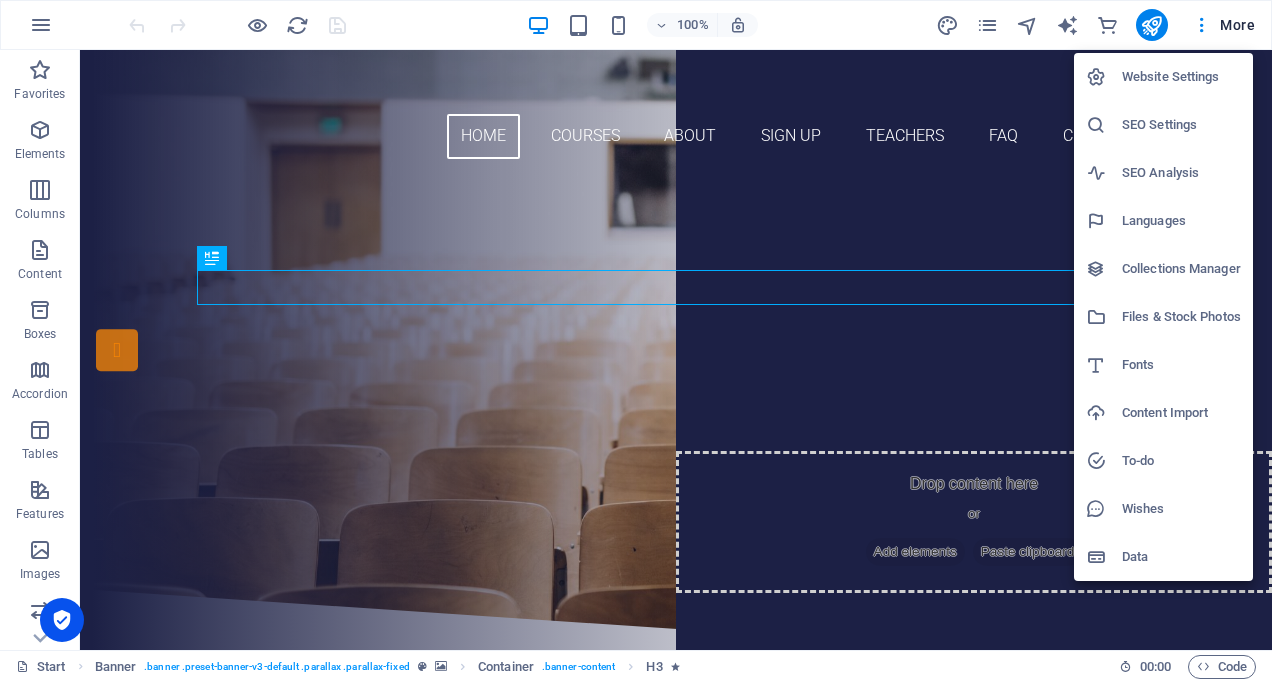 click on "Website Settings" at bounding box center [1181, 77] 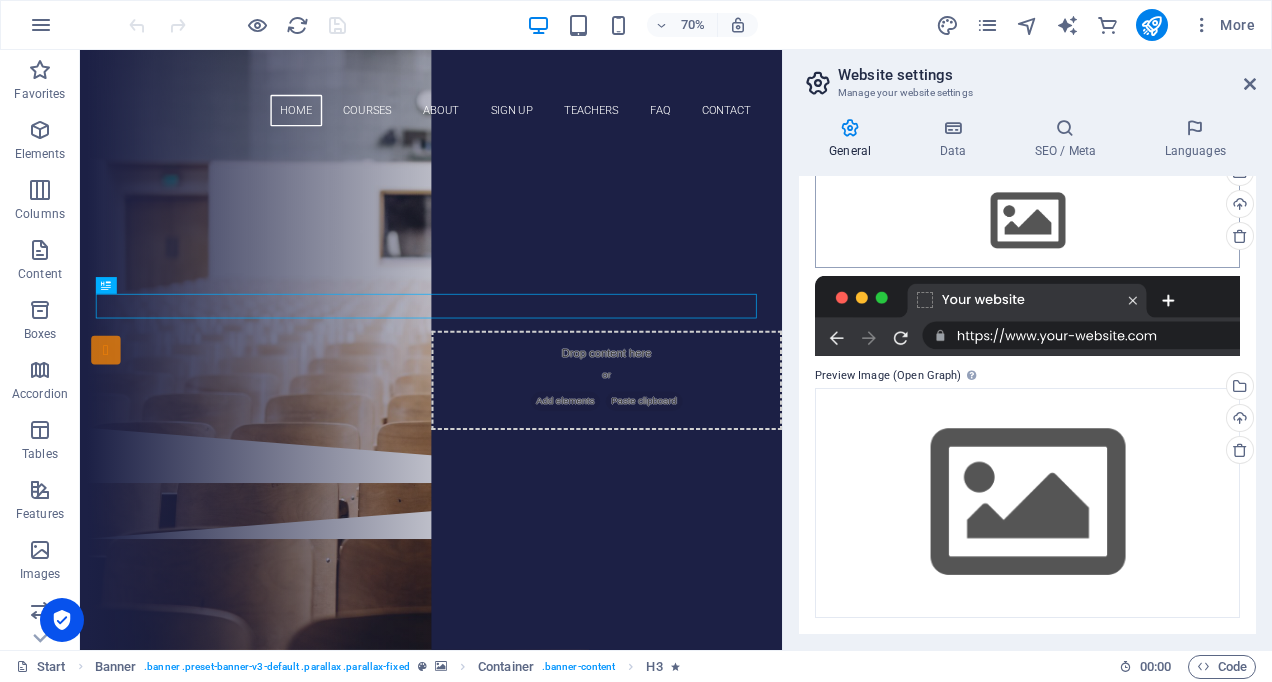 scroll, scrollTop: 0, scrollLeft: 0, axis: both 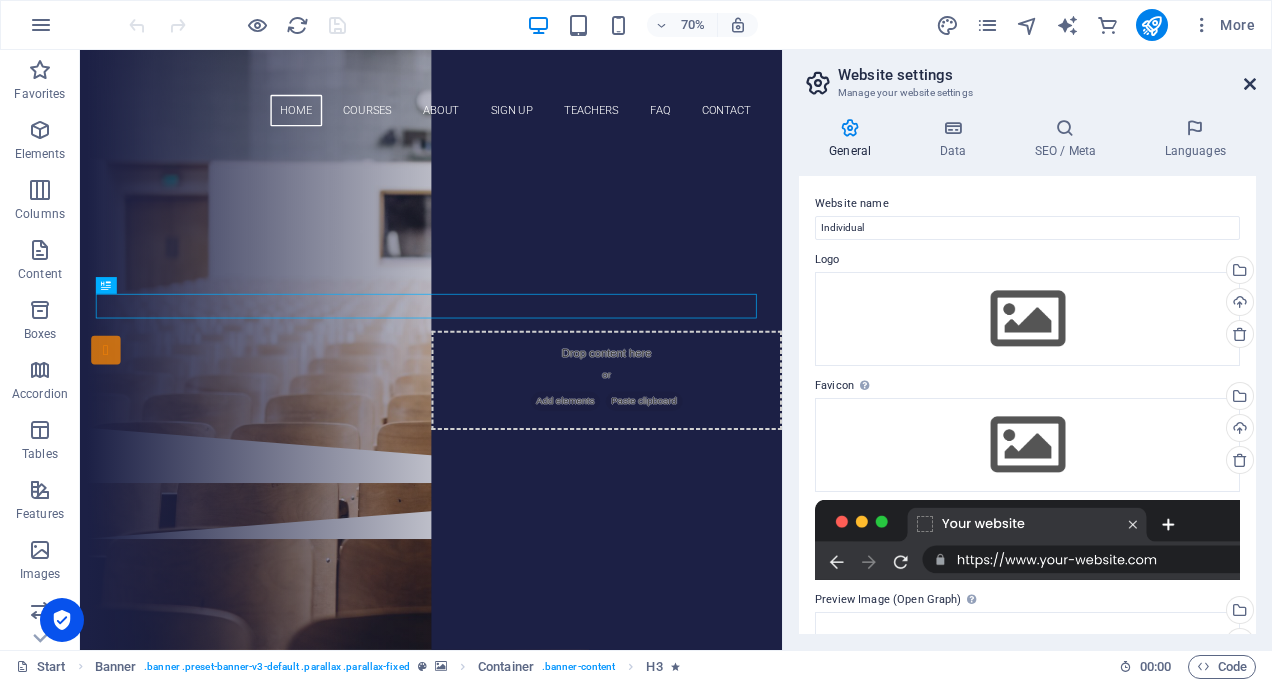 click at bounding box center (1250, 84) 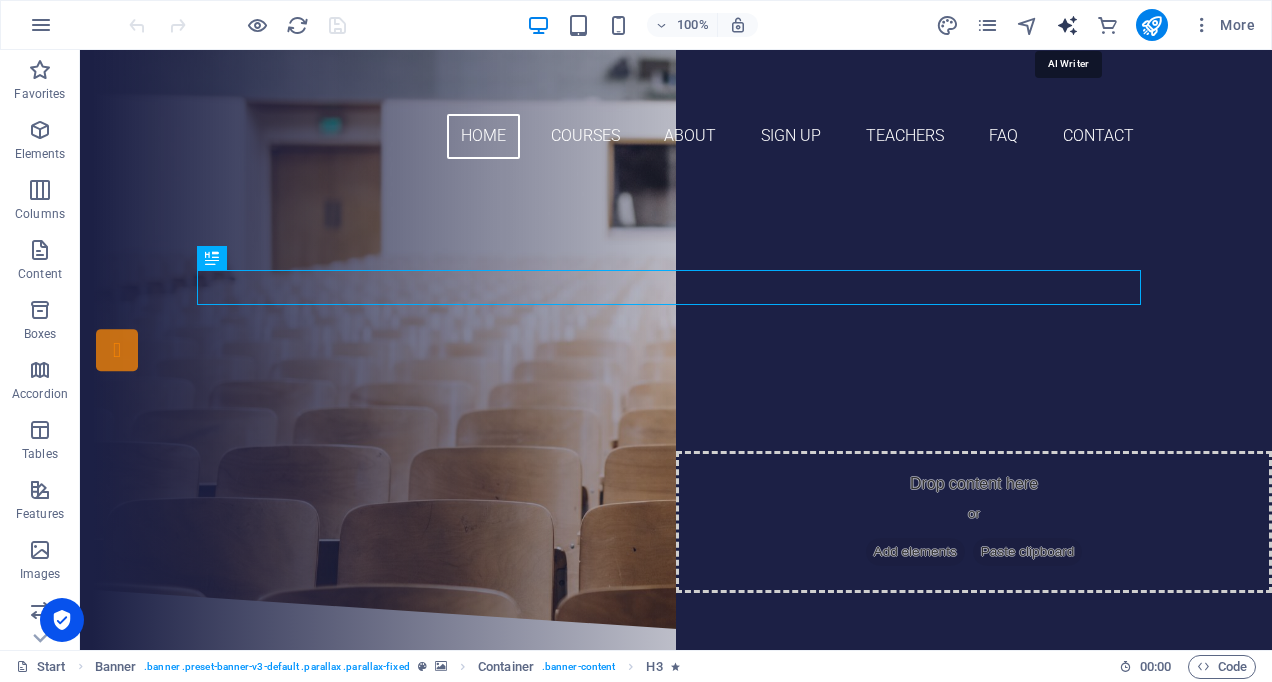 click at bounding box center (1067, 25) 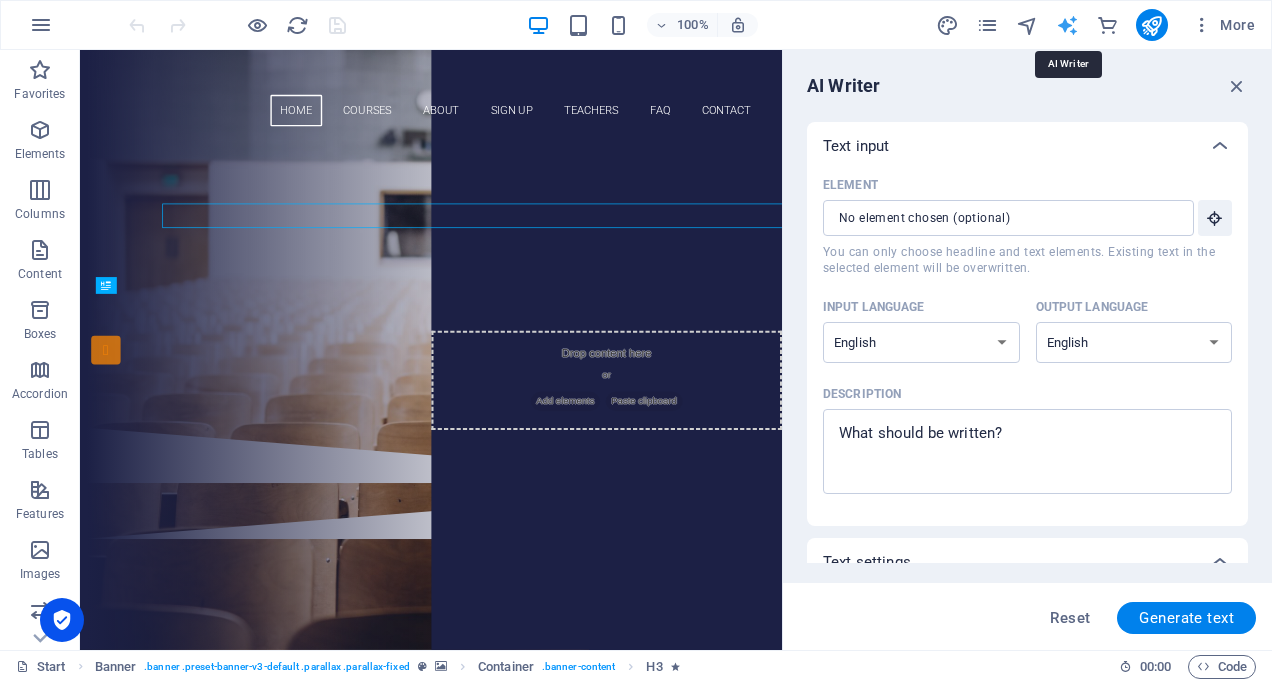 scroll, scrollTop: 0, scrollLeft: 0, axis: both 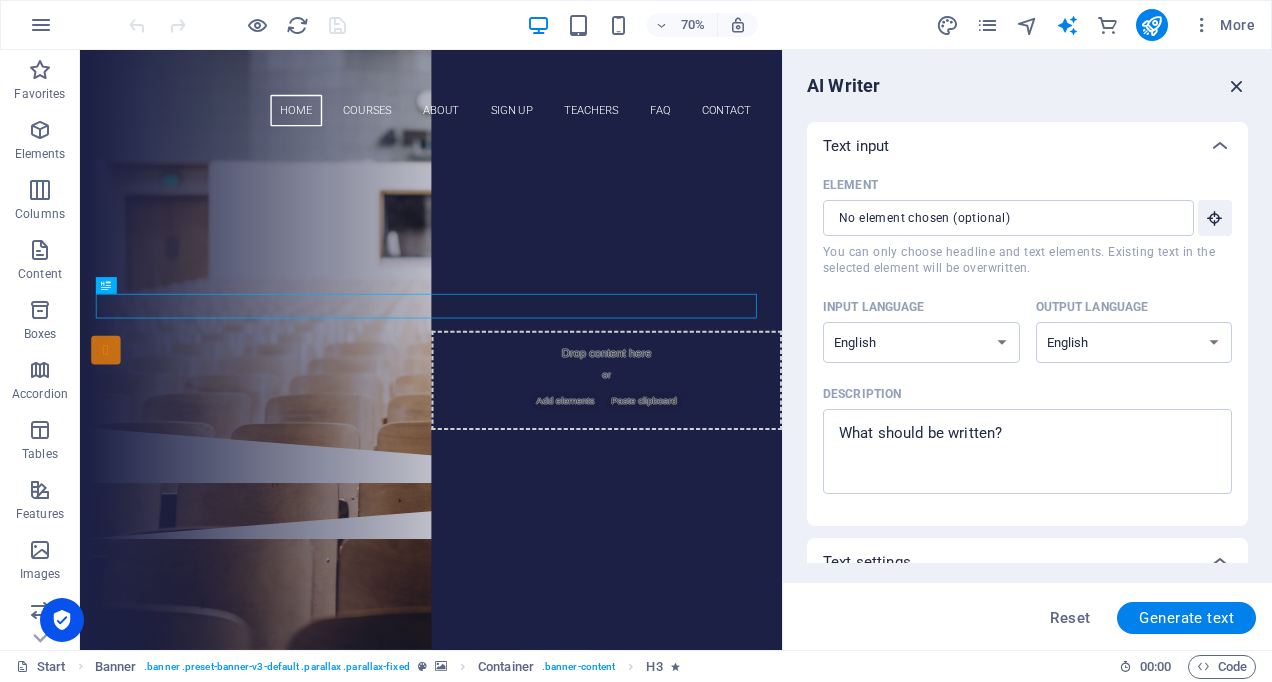 click at bounding box center (1237, 86) 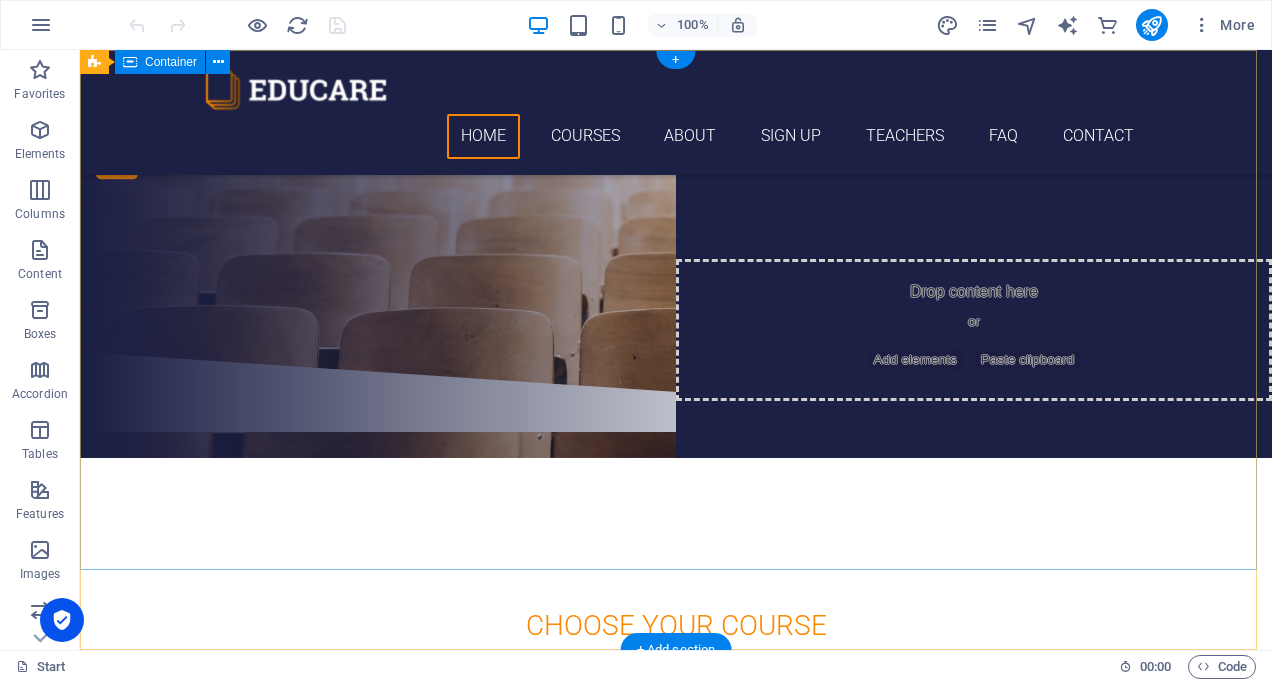 scroll, scrollTop: 0, scrollLeft: 0, axis: both 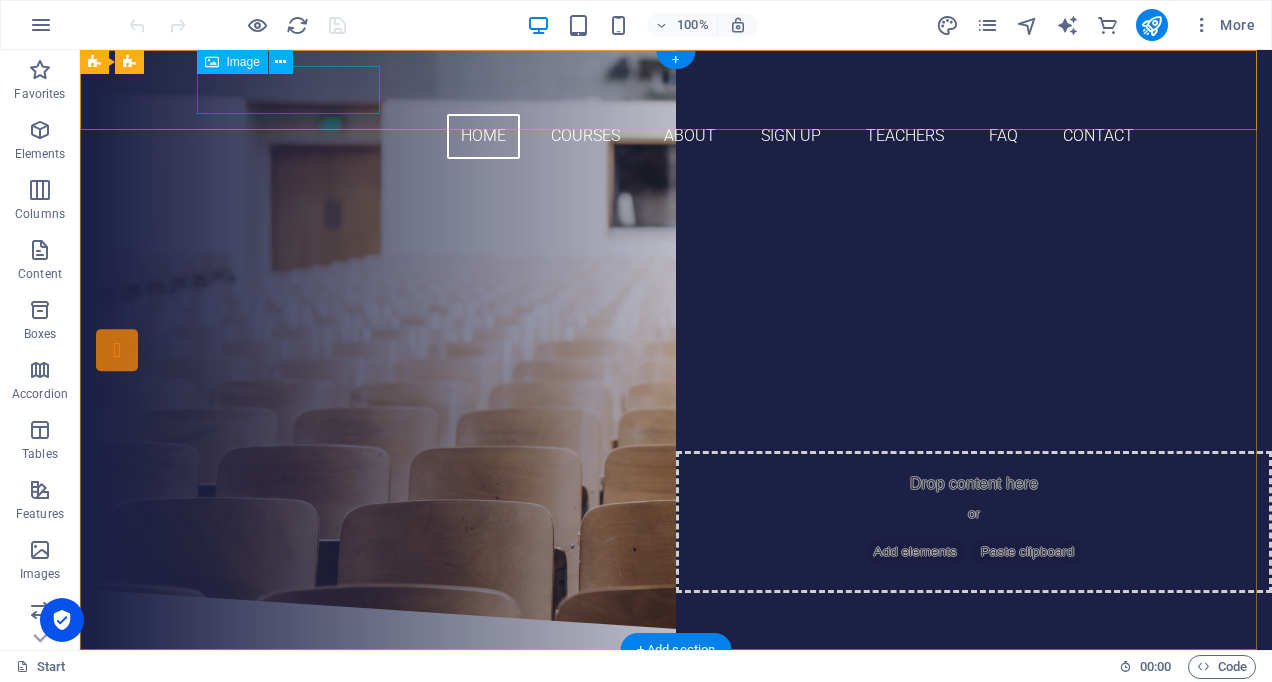 click at bounding box center [676, 90] 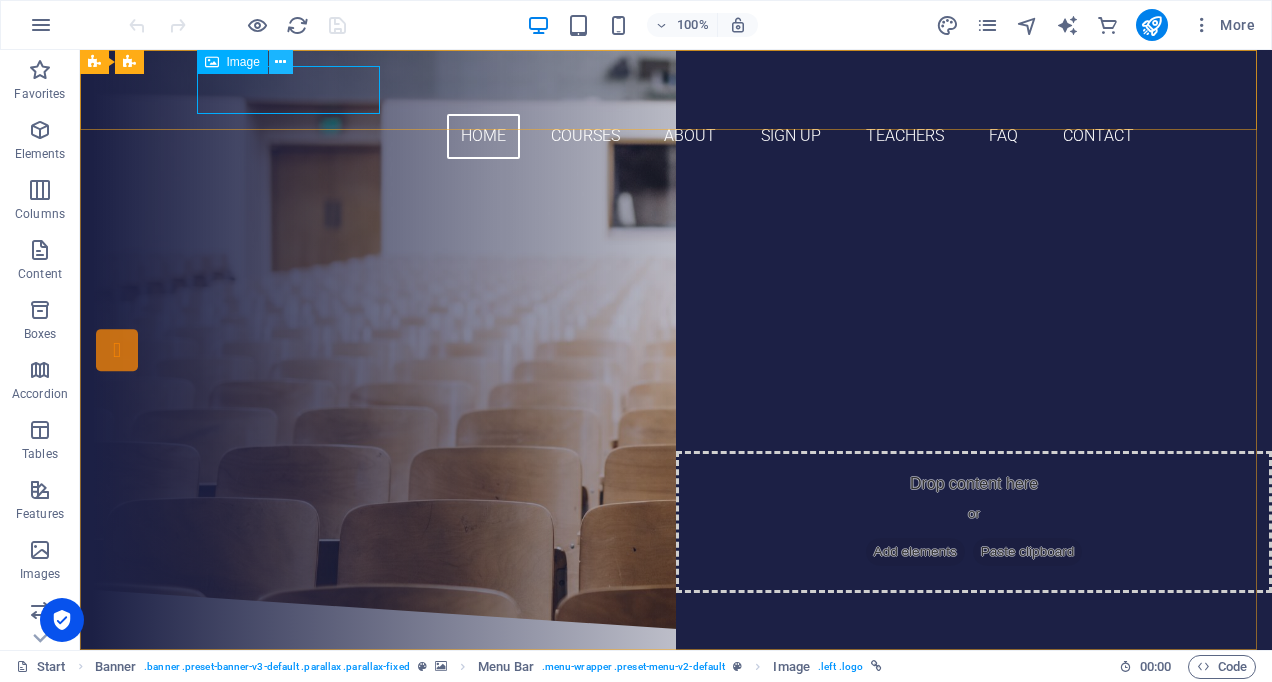 click at bounding box center [280, 62] 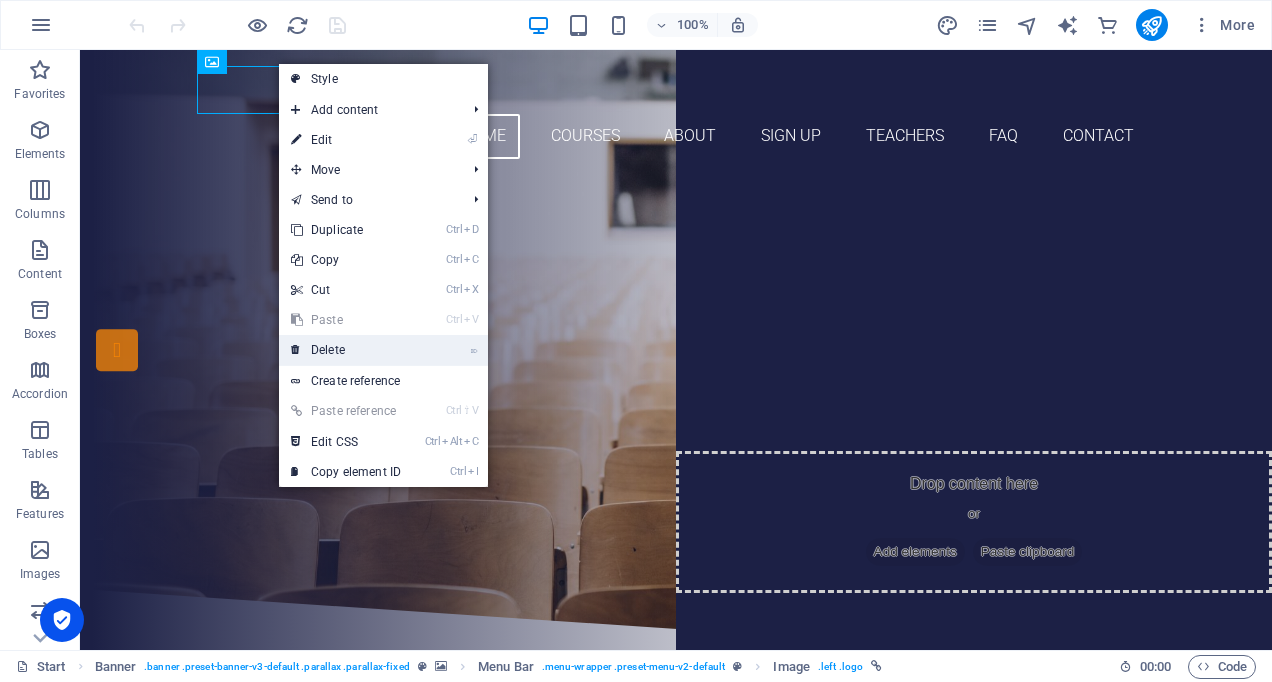 click on "⌦  Delete" at bounding box center [346, 350] 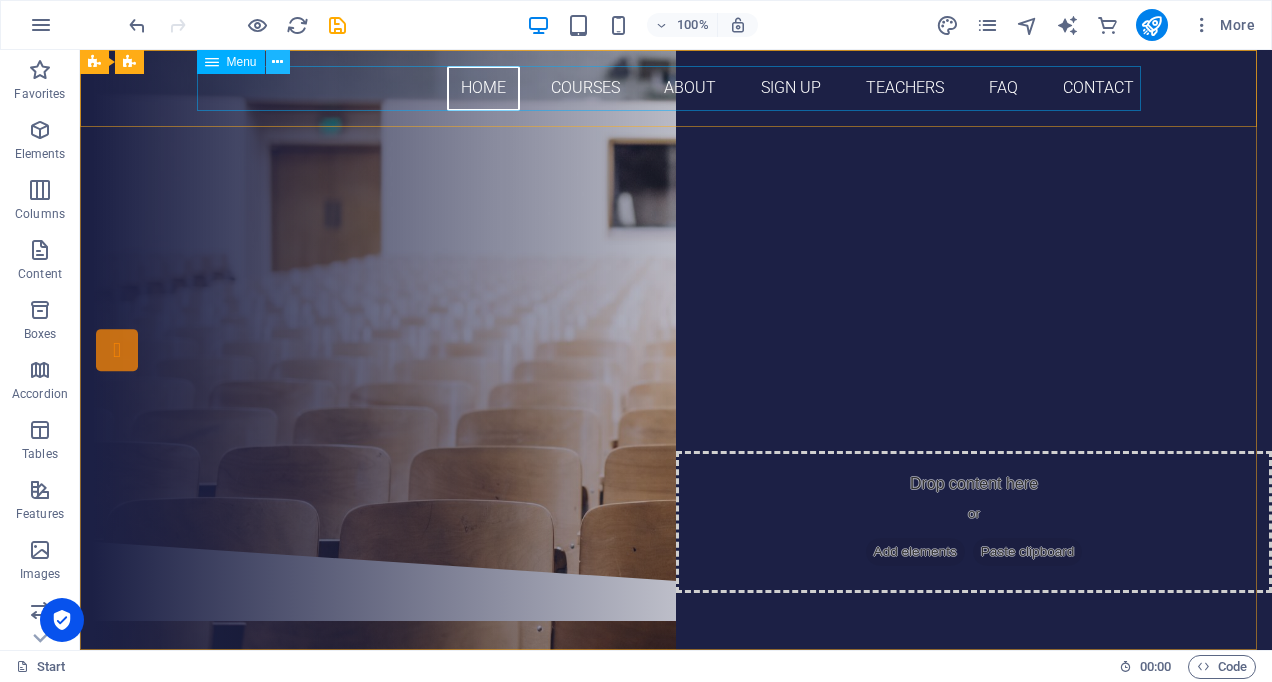 click at bounding box center [277, 62] 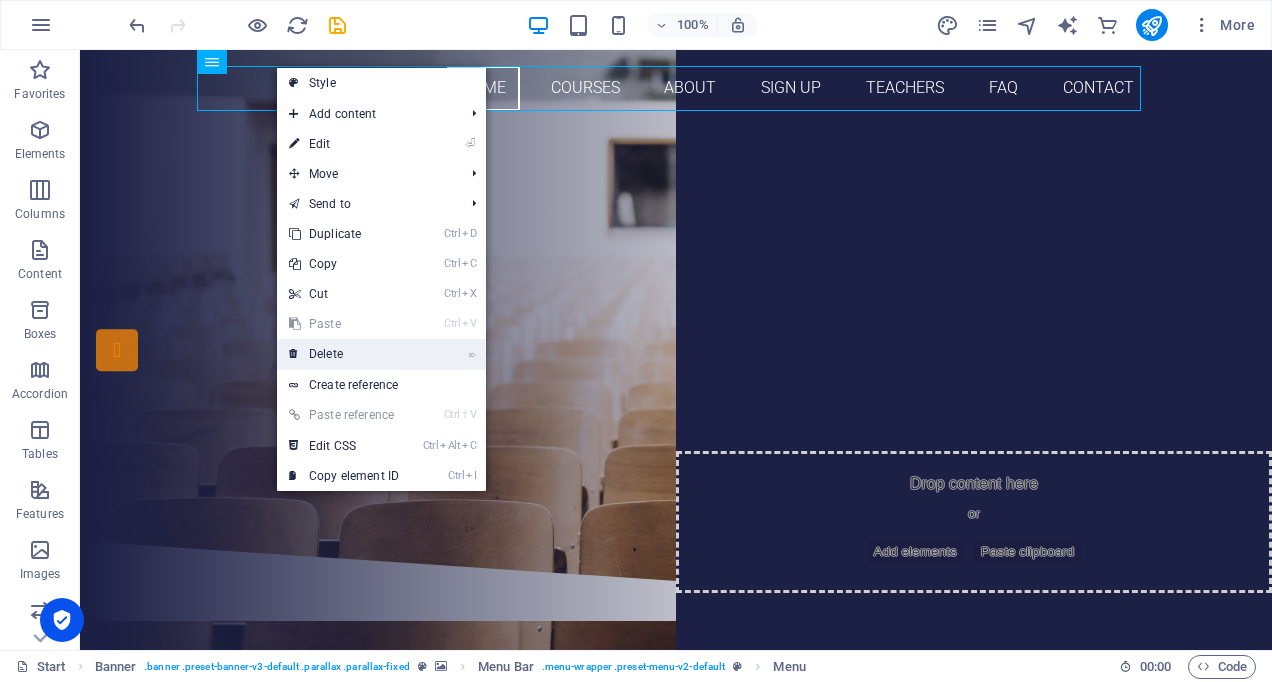 click on "⌦  Delete" at bounding box center (344, 354) 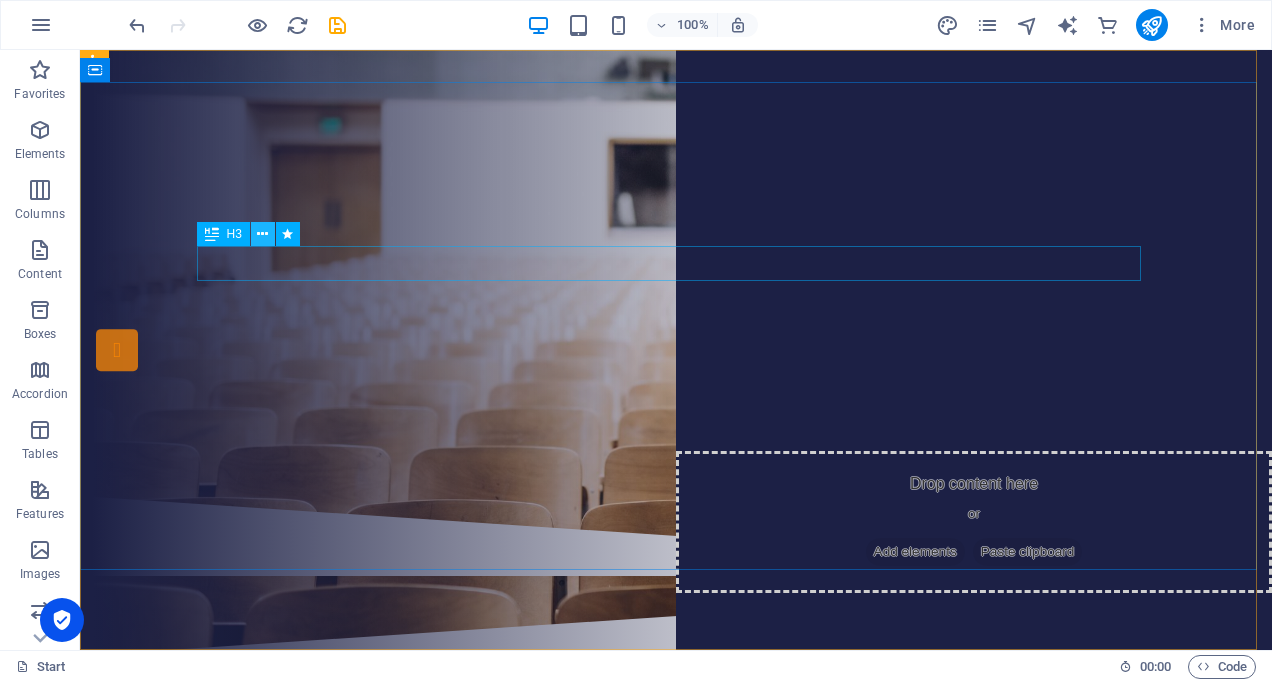 click at bounding box center (262, 234) 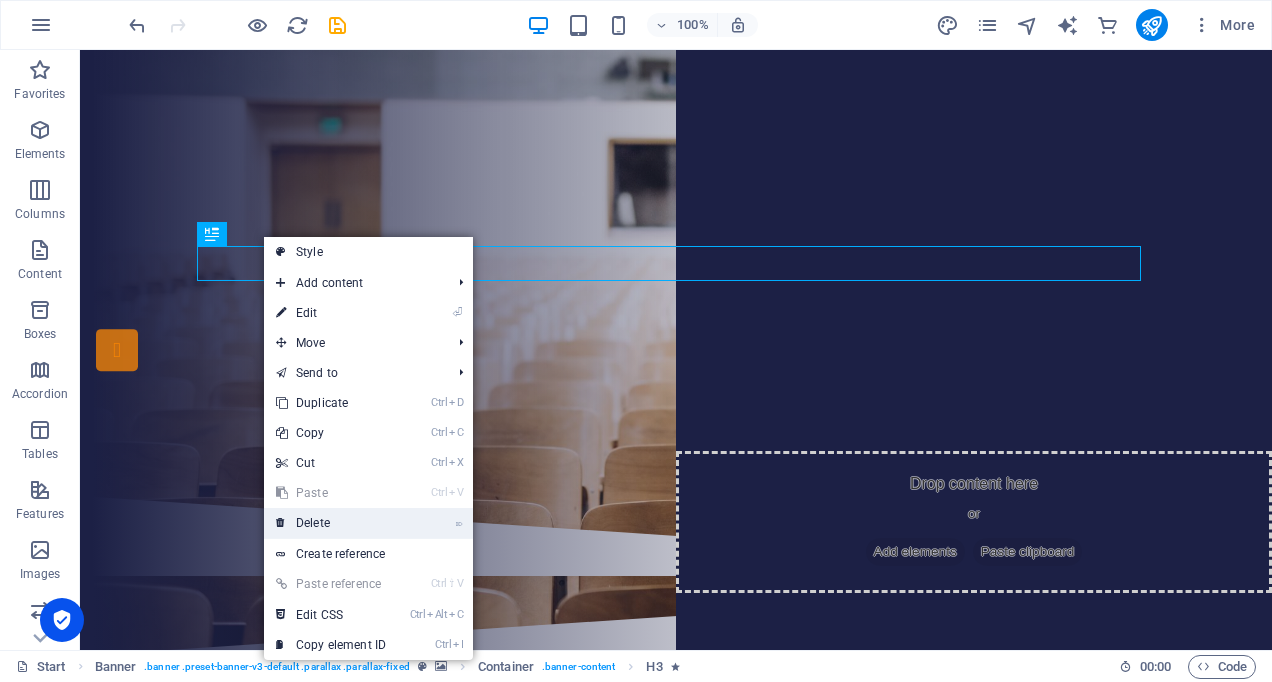 click on "⌦  Delete" at bounding box center [331, 523] 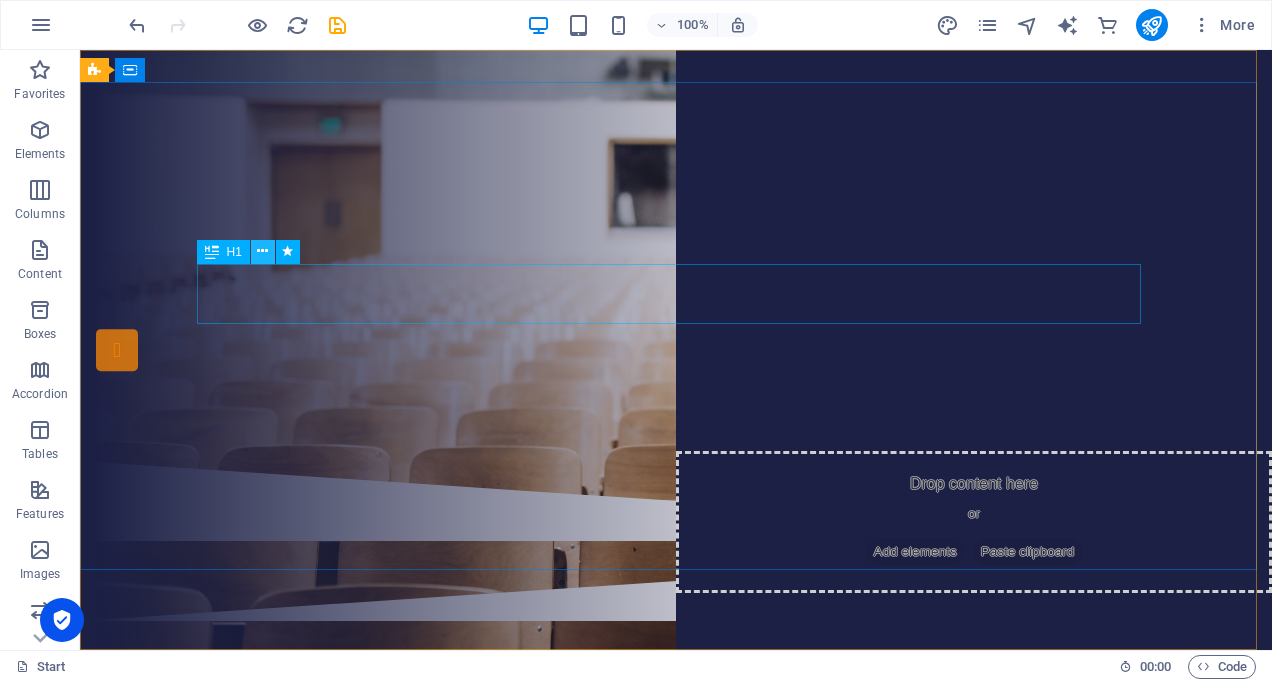 click at bounding box center (263, 252) 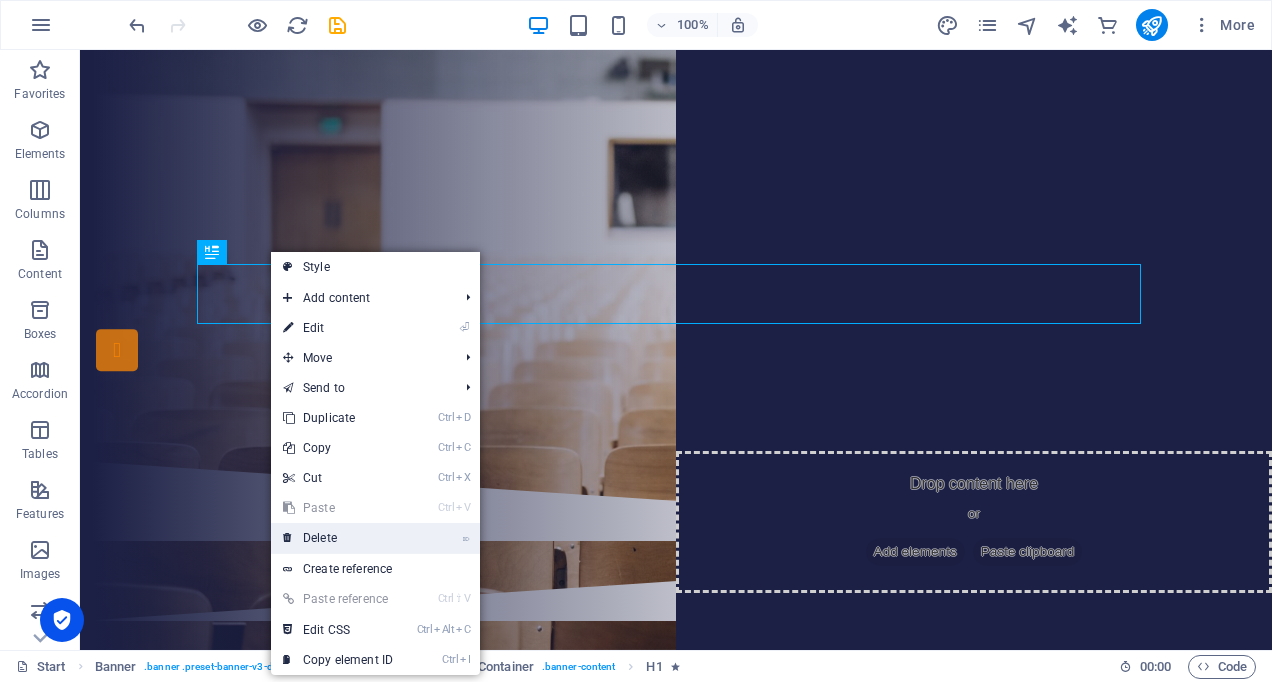 click on "⌦  Delete" at bounding box center [338, 538] 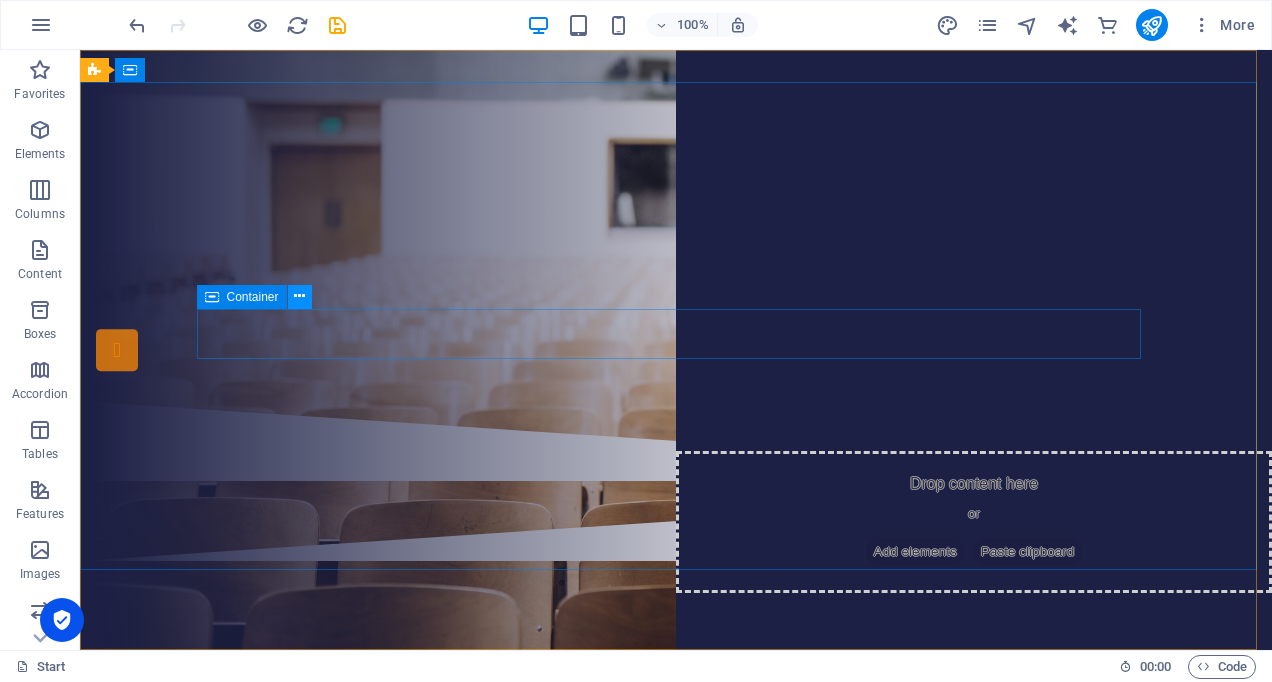 click at bounding box center [299, 296] 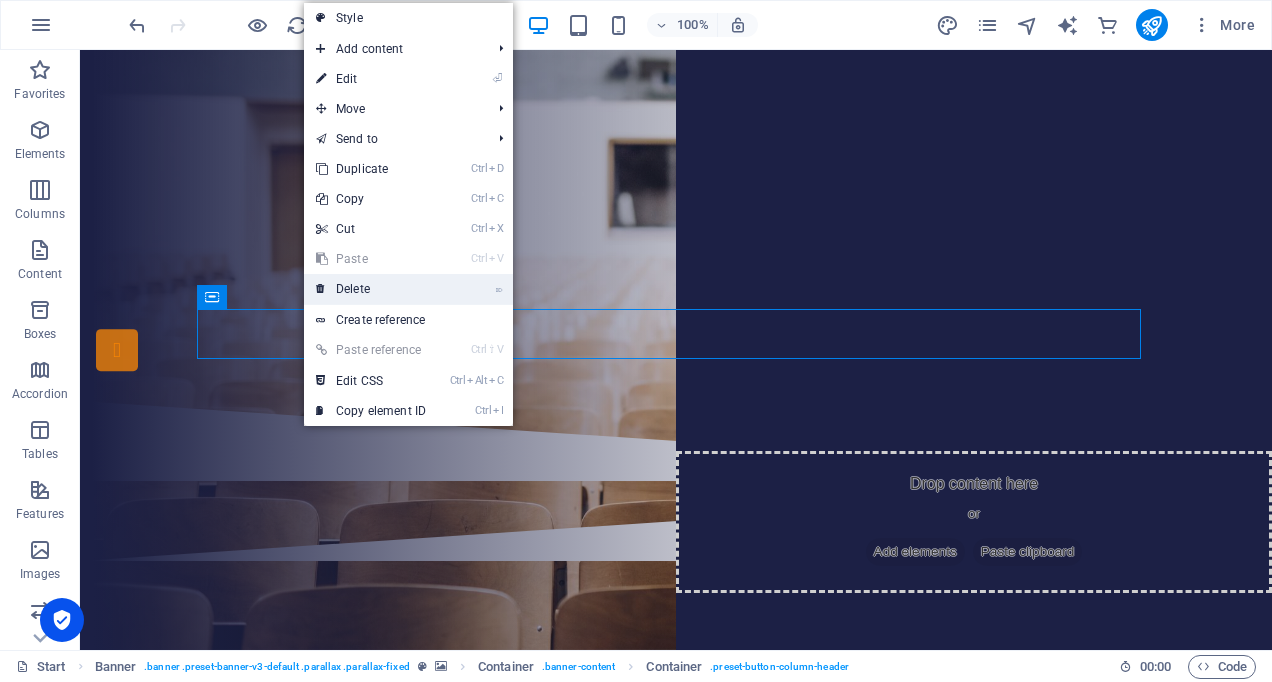 click on "⌦  Delete" at bounding box center [371, 289] 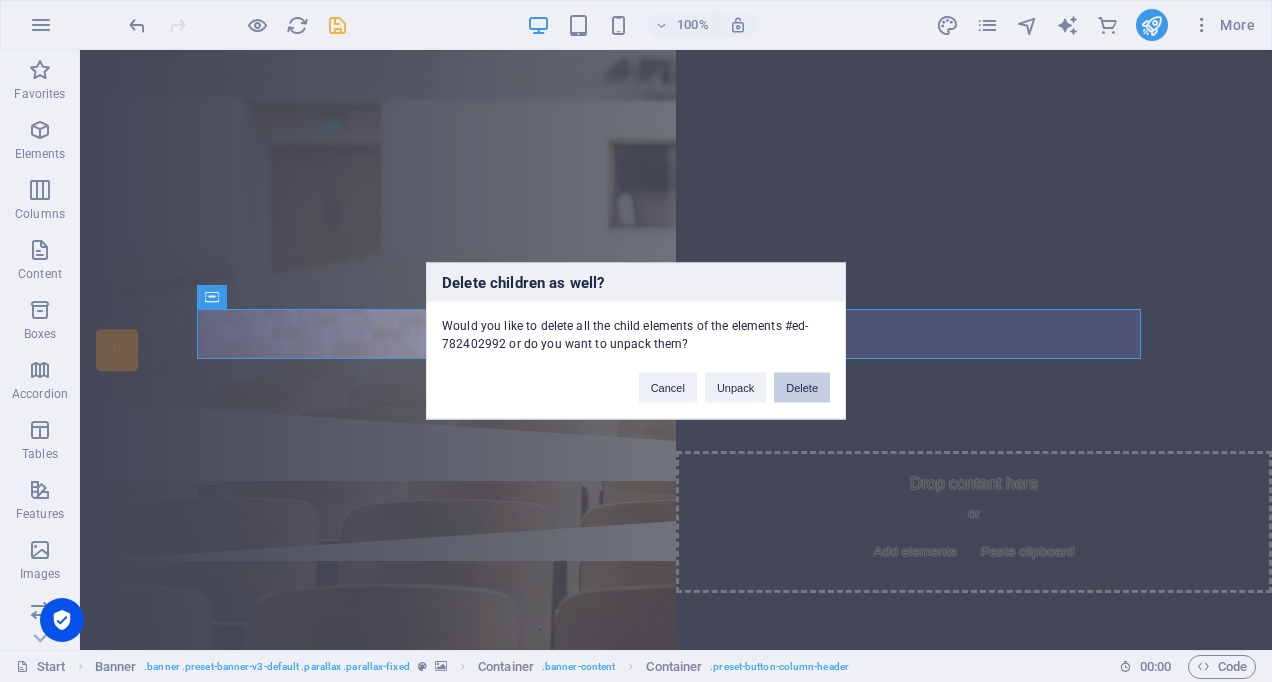 click on "Delete" at bounding box center [802, 388] 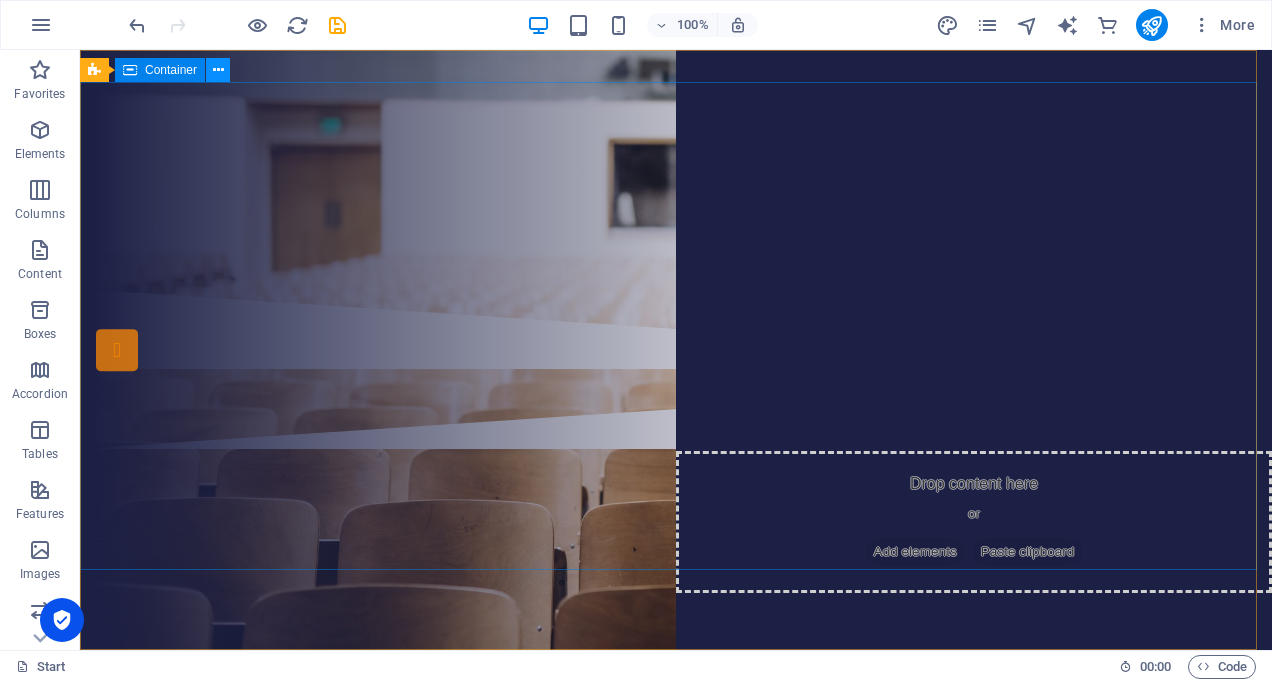 click at bounding box center (218, 70) 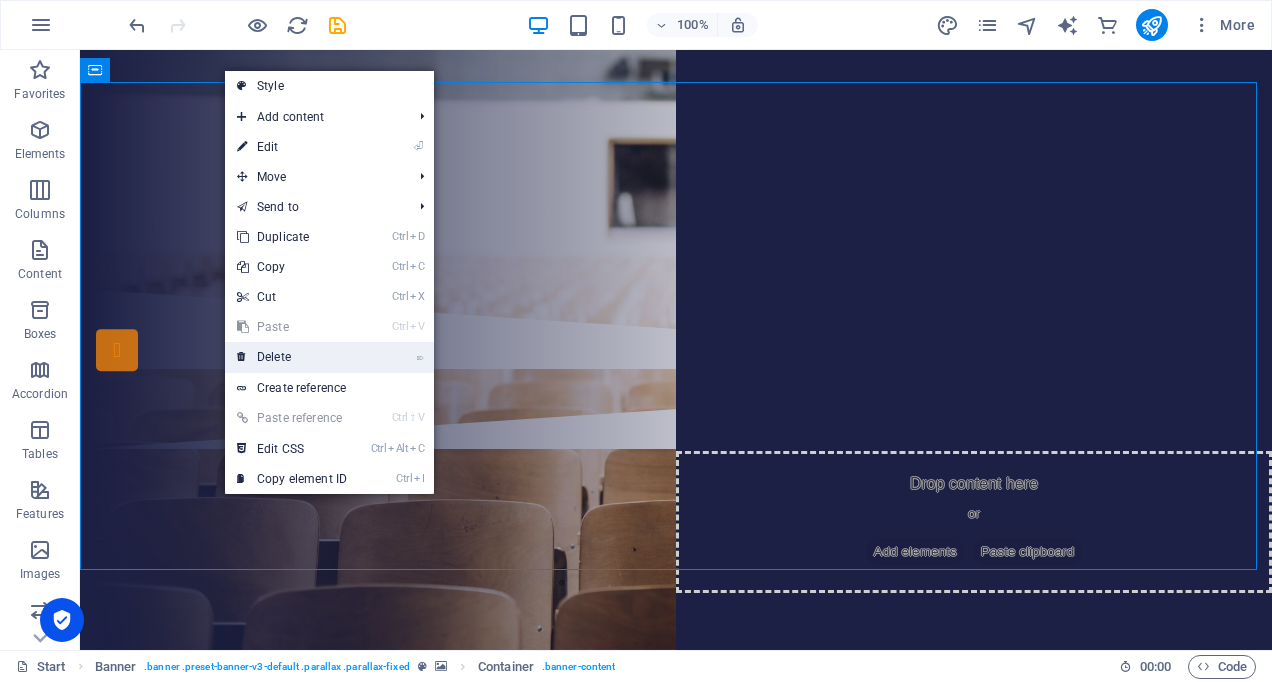 click on "⌦  Delete" at bounding box center (292, 357) 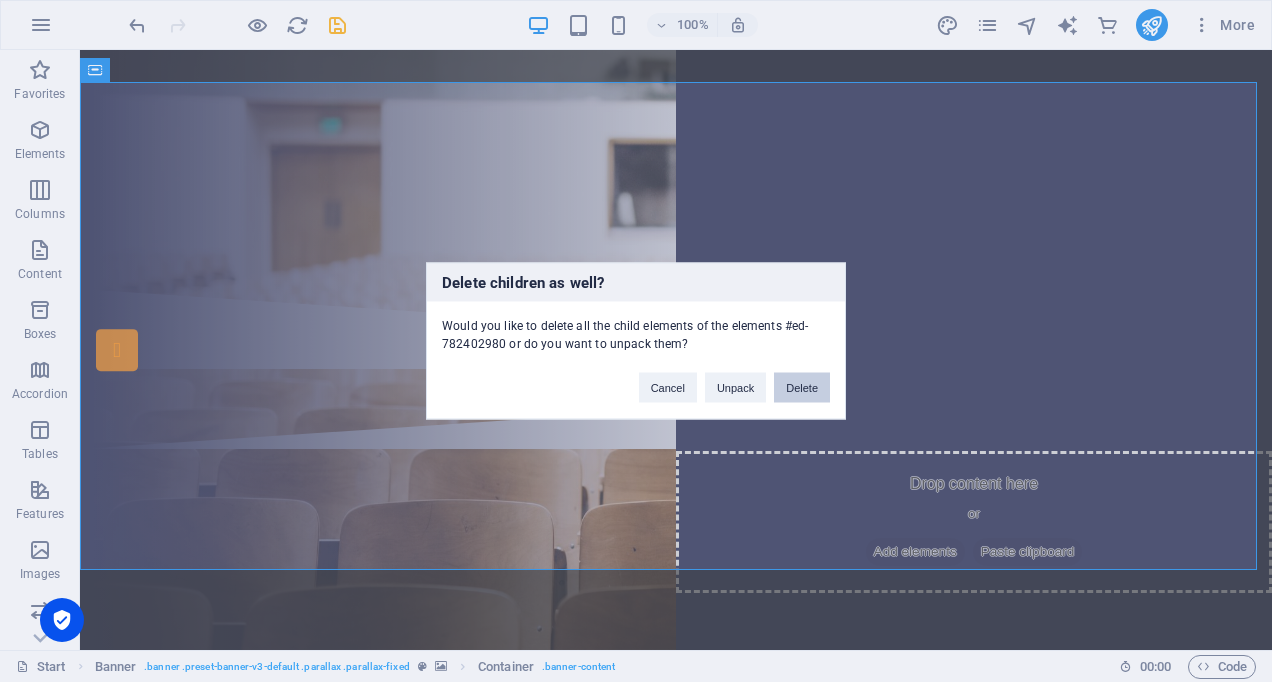 click on "Delete" at bounding box center (802, 388) 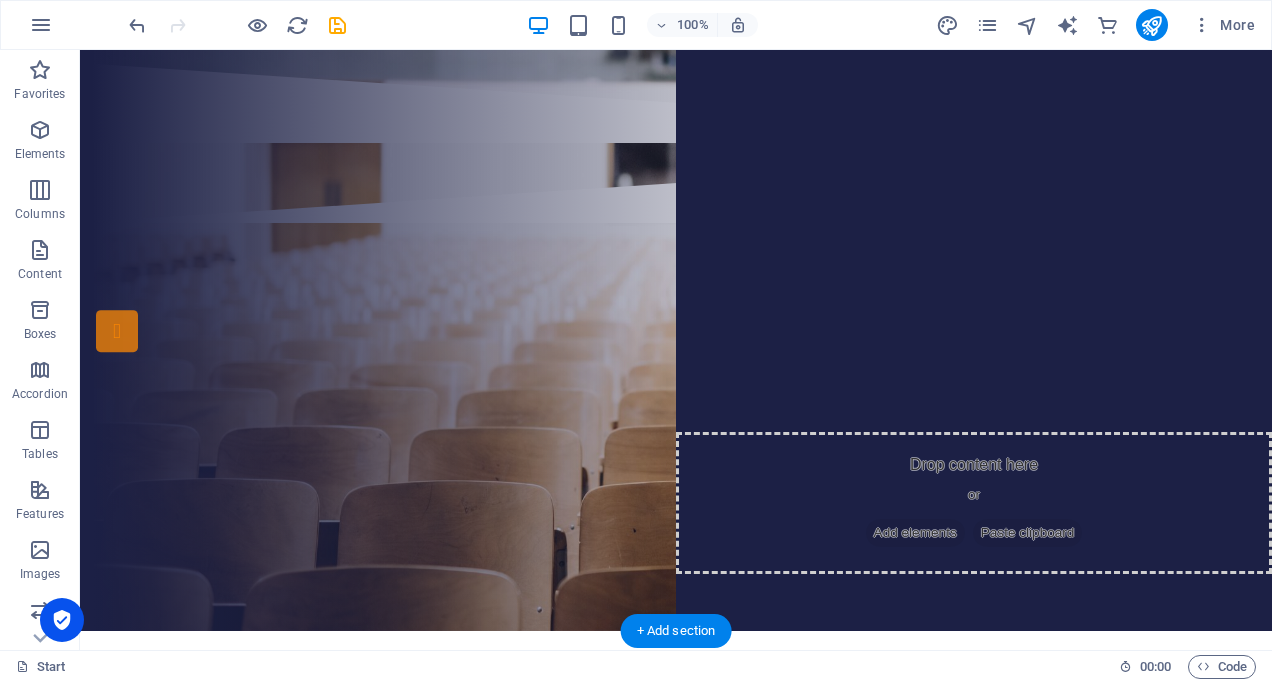 scroll, scrollTop: 0, scrollLeft: 0, axis: both 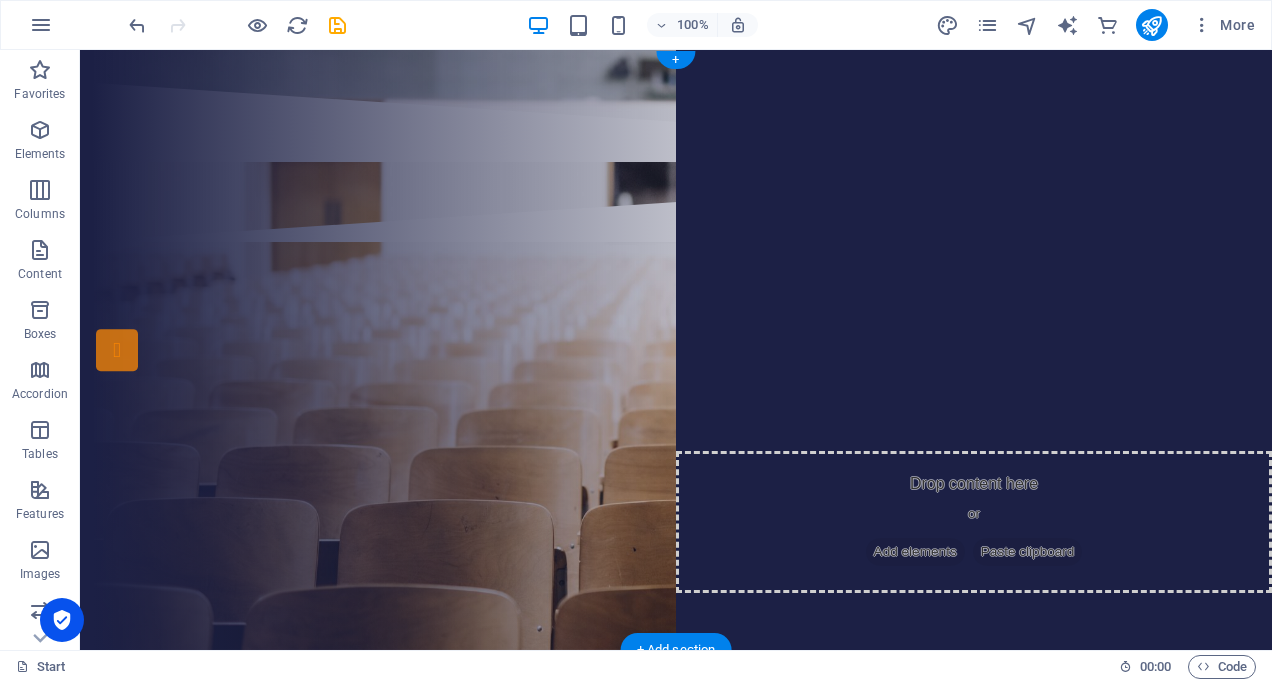 click at bounding box center (676, 350) 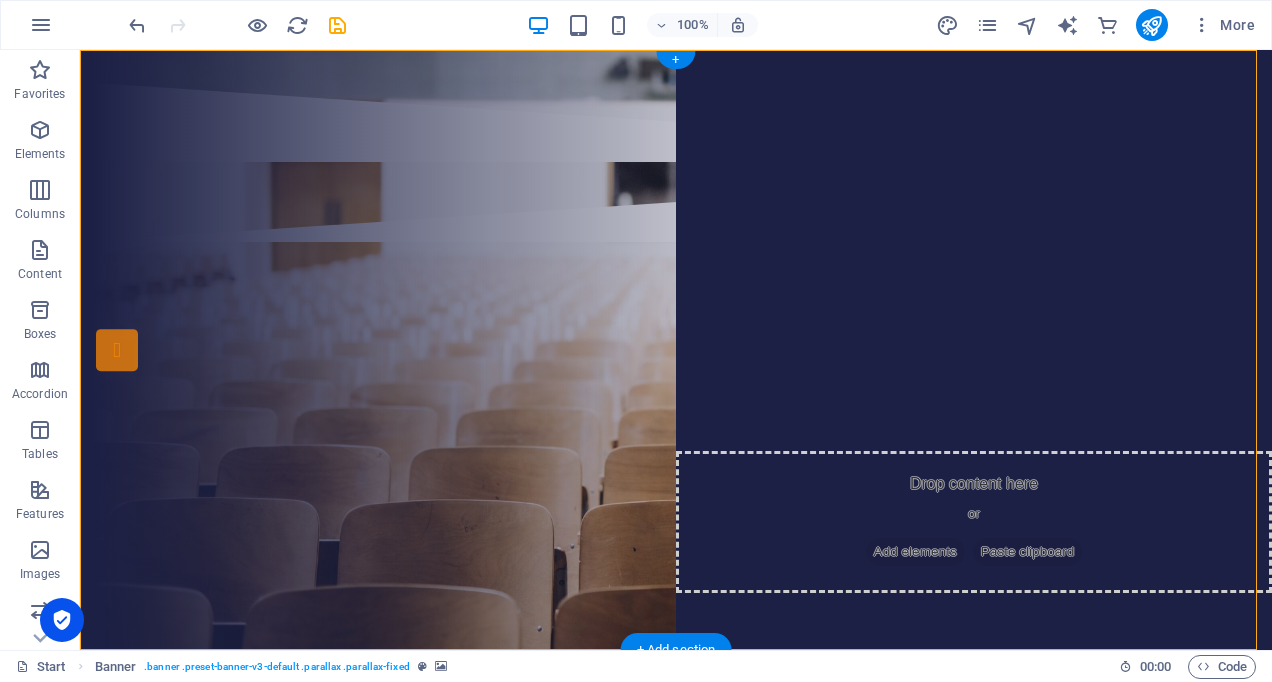 click at bounding box center [676, 350] 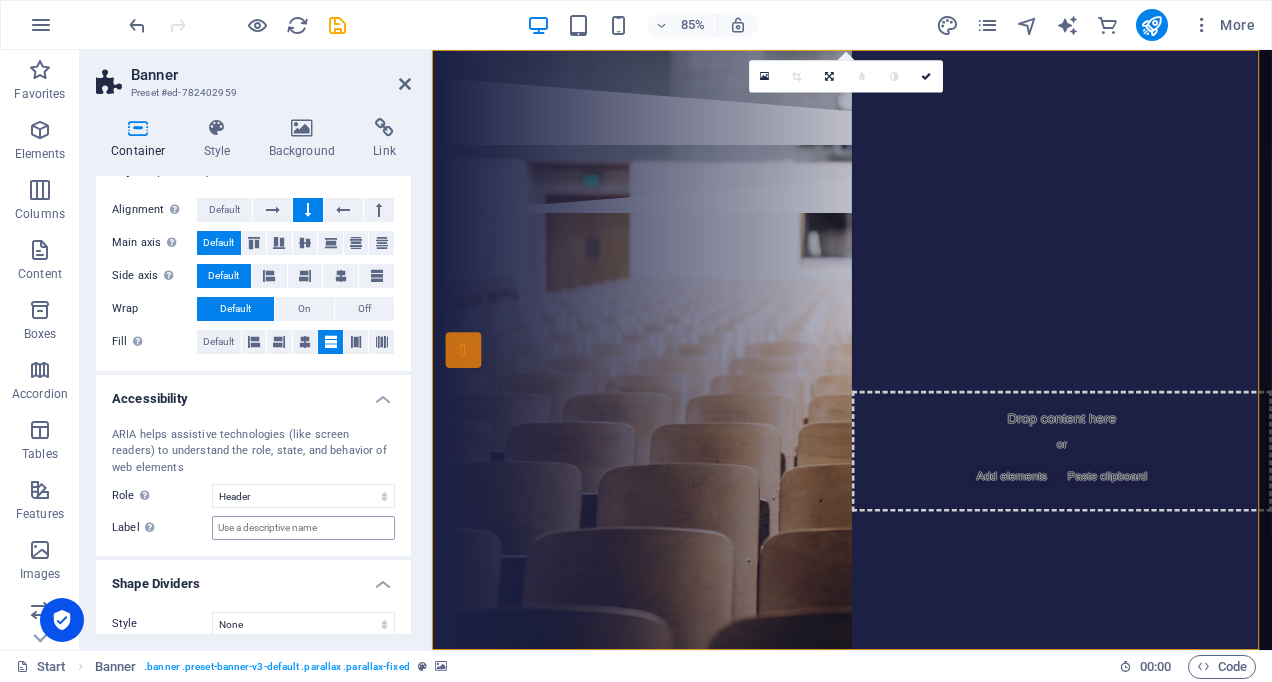 scroll, scrollTop: 351, scrollLeft: 0, axis: vertical 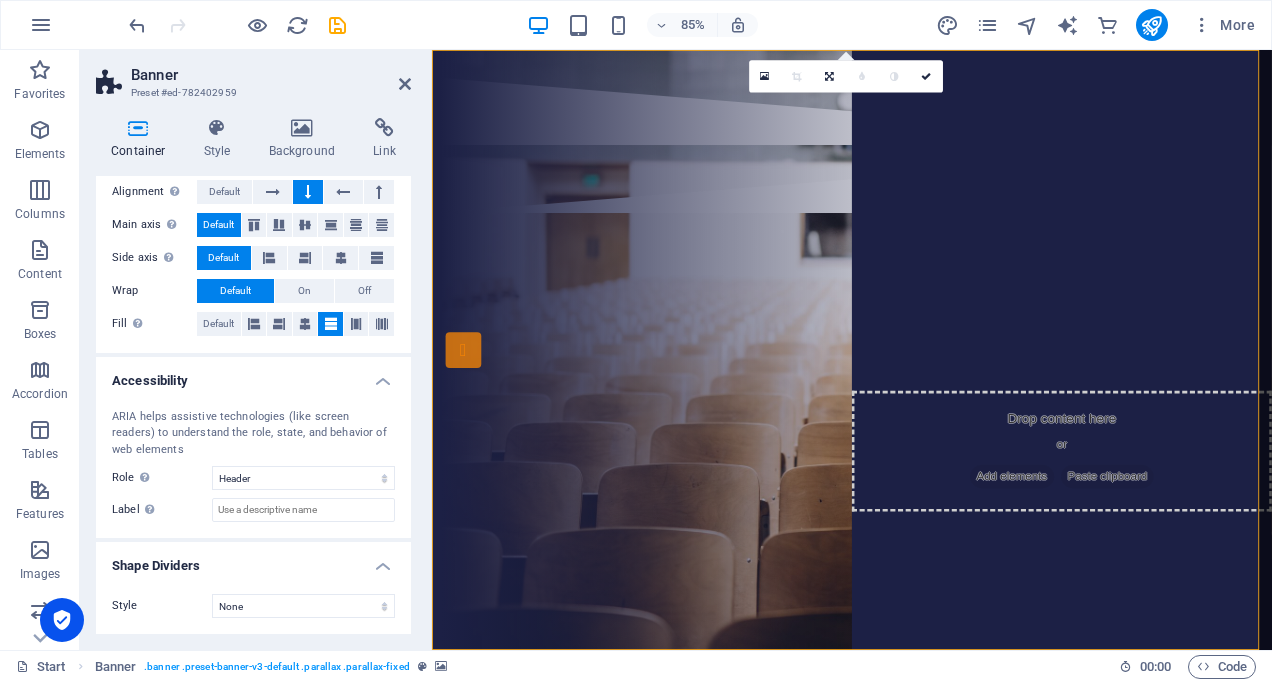 click at bounding box center (926, 403) 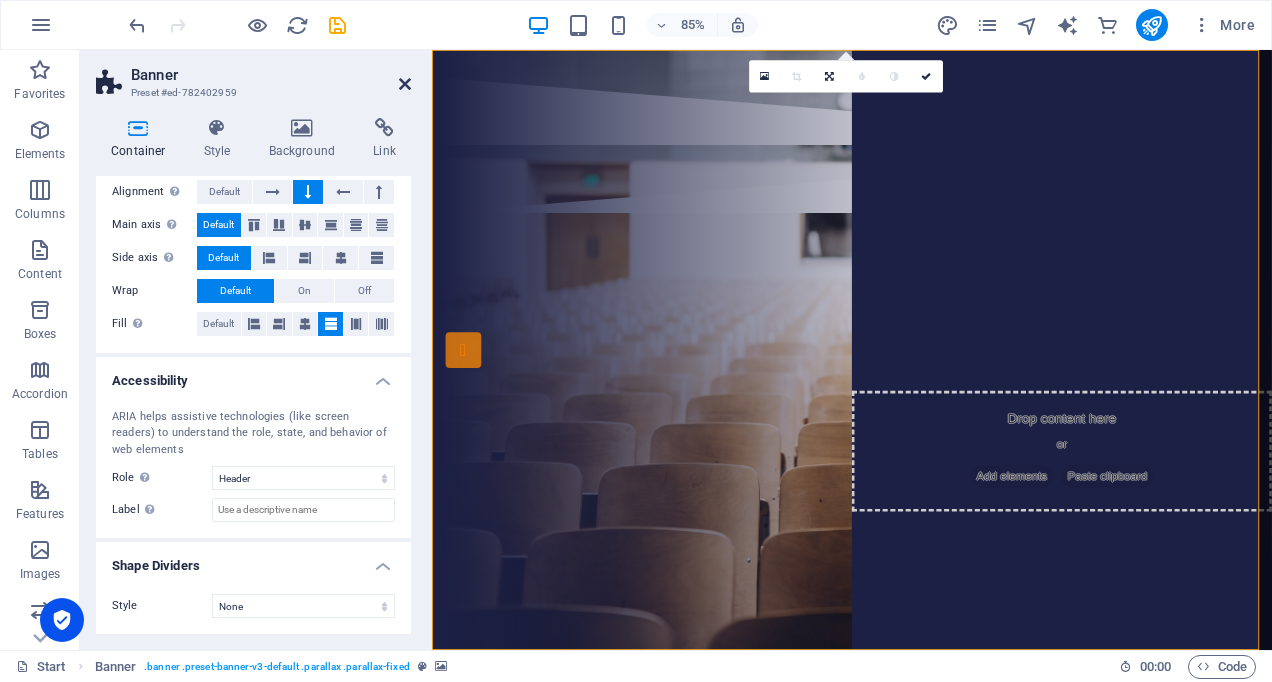 click at bounding box center (405, 84) 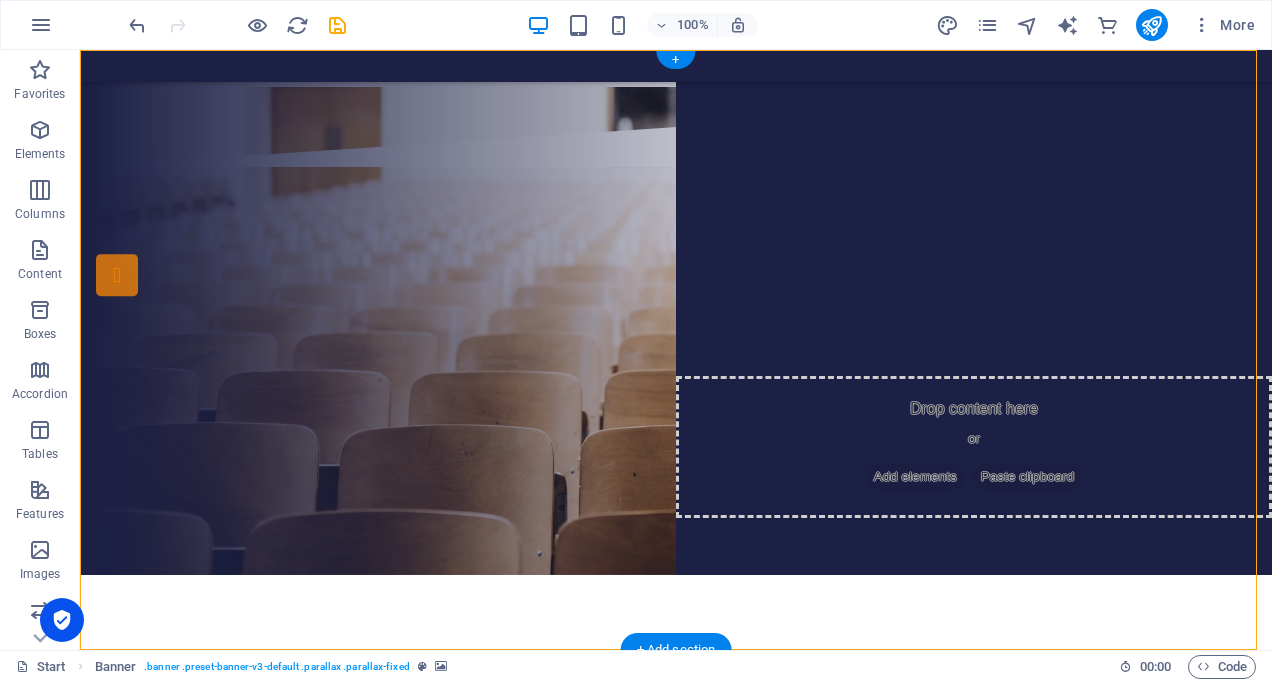 scroll, scrollTop: 0, scrollLeft: 0, axis: both 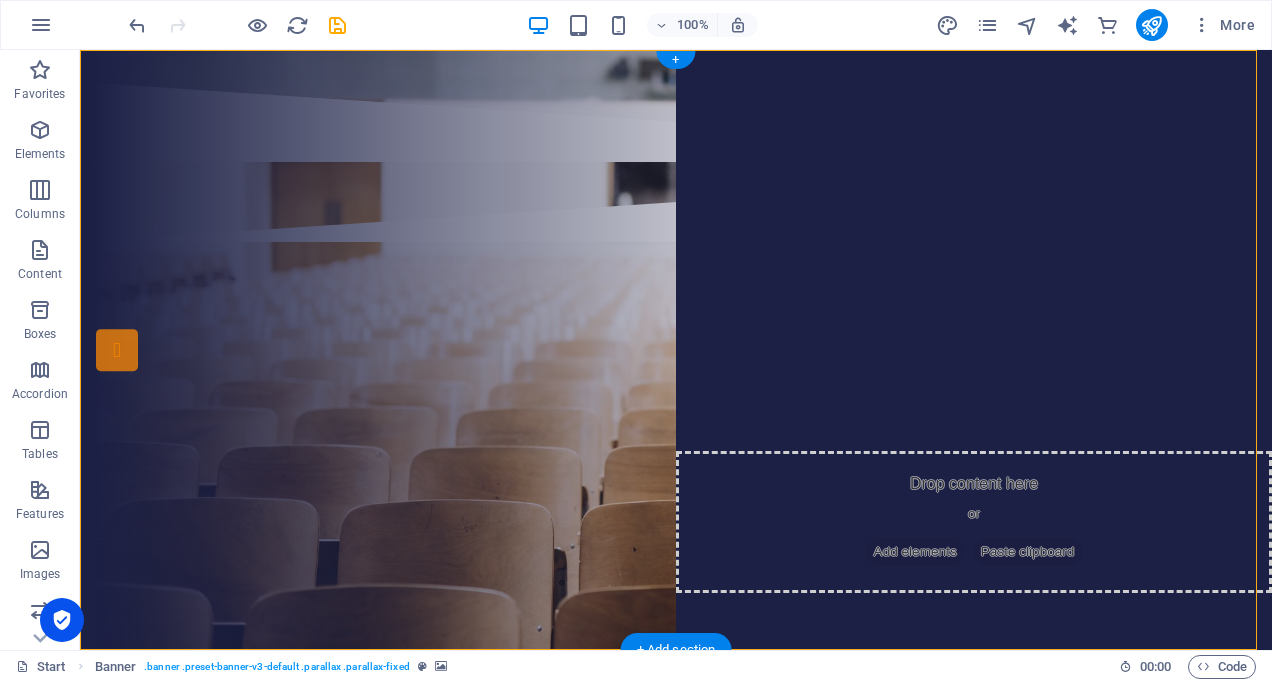 click at bounding box center [676, 350] 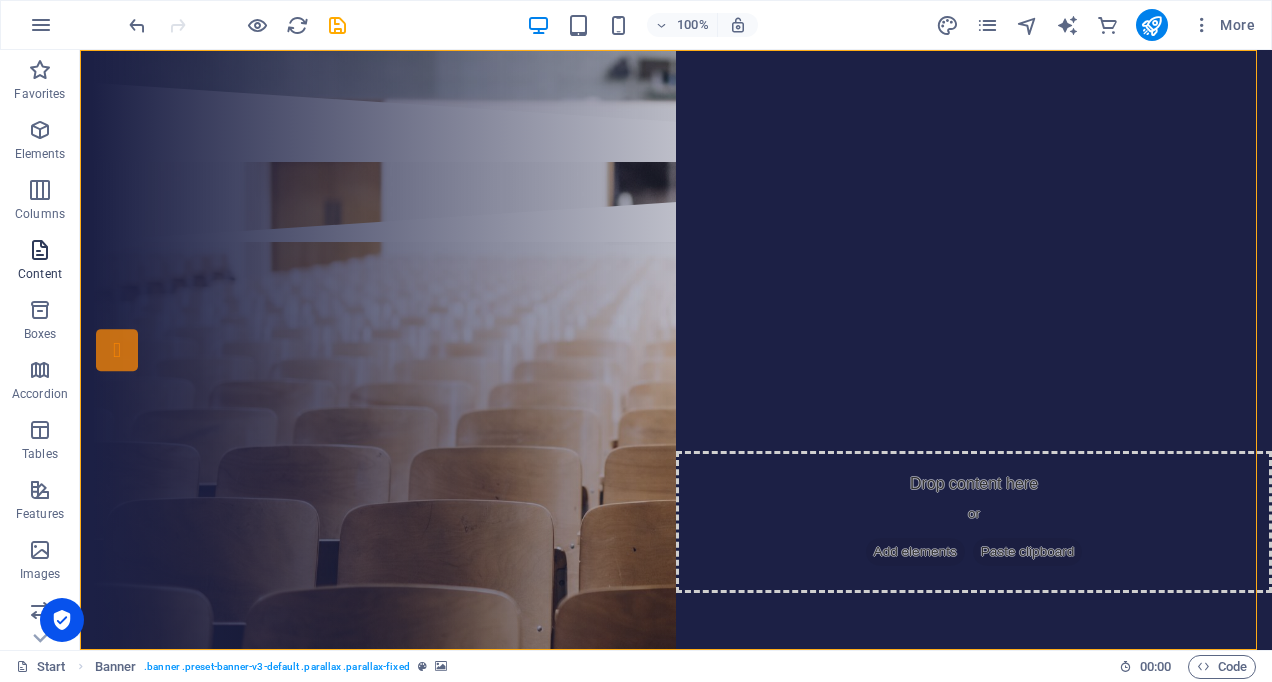 click on "Content" at bounding box center (40, 274) 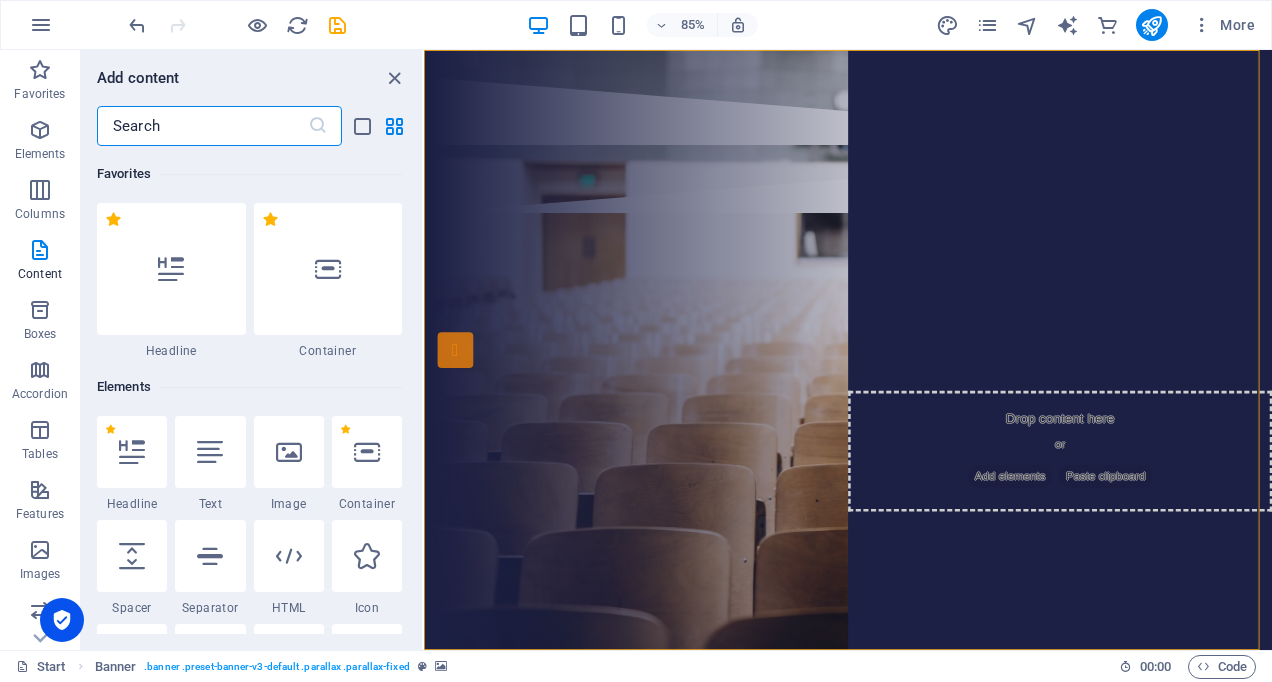scroll, scrollTop: 3499, scrollLeft: 0, axis: vertical 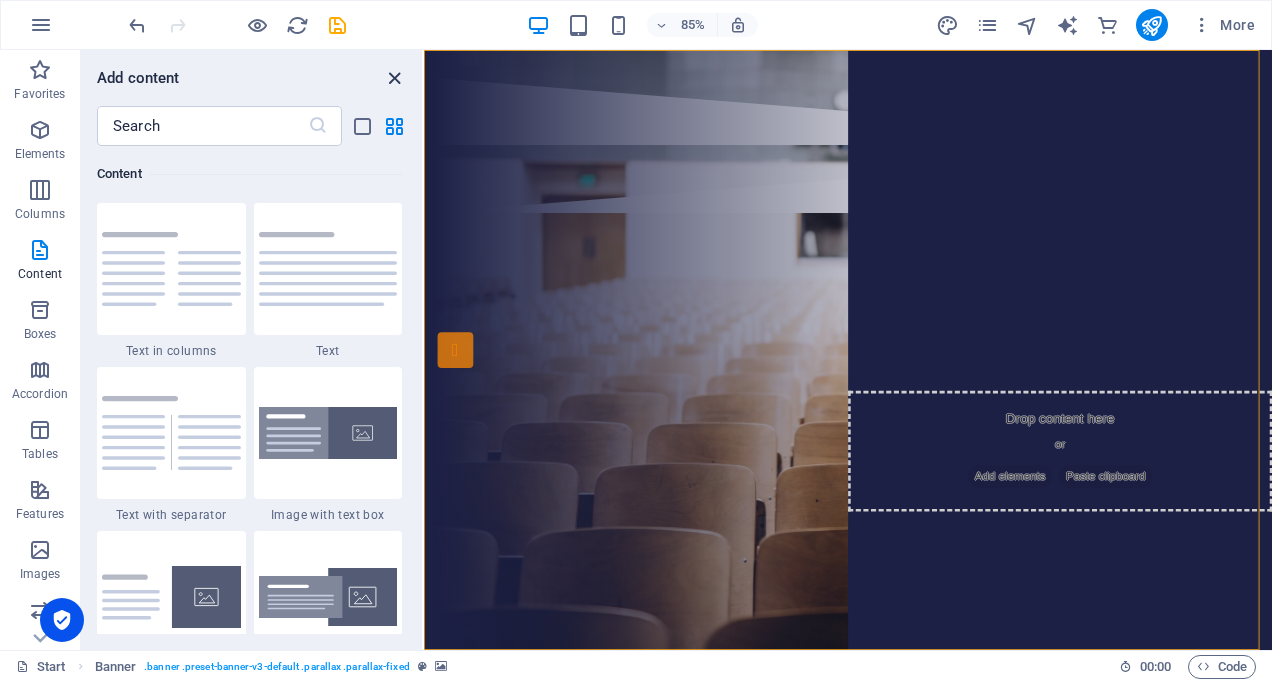 click at bounding box center [394, 78] 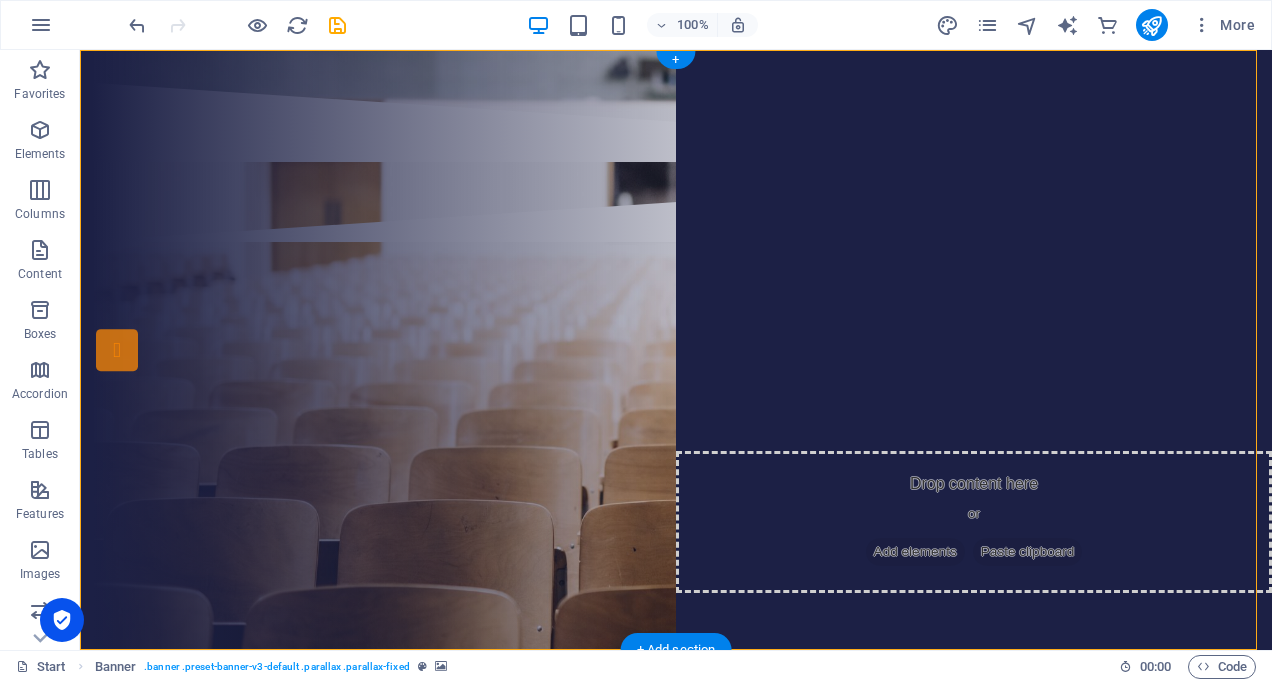 click at bounding box center [676, 350] 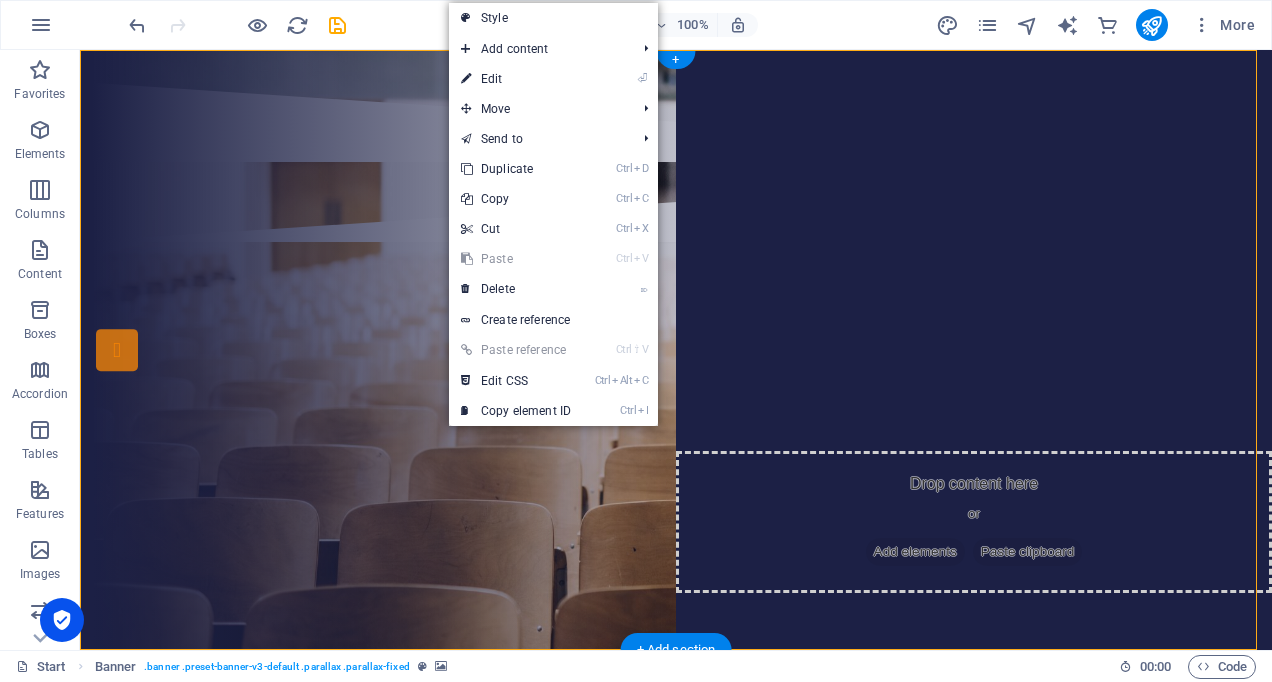 click at bounding box center (676, 350) 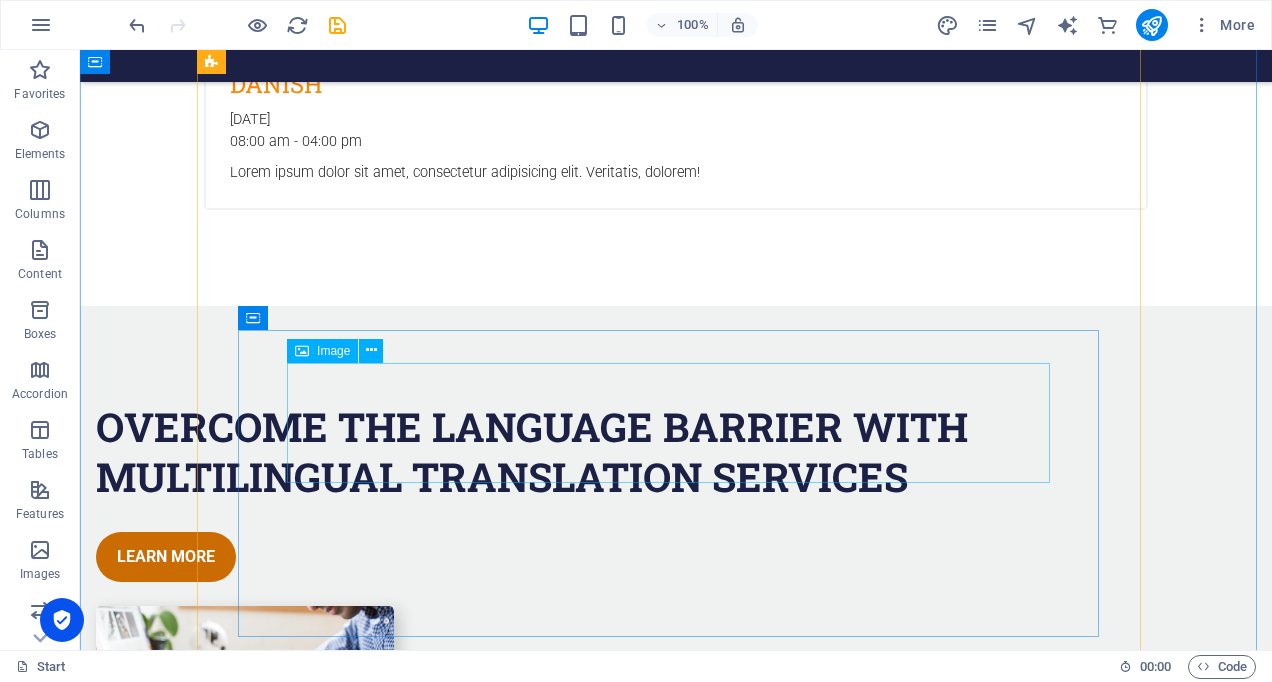 scroll, scrollTop: 5600, scrollLeft: 0, axis: vertical 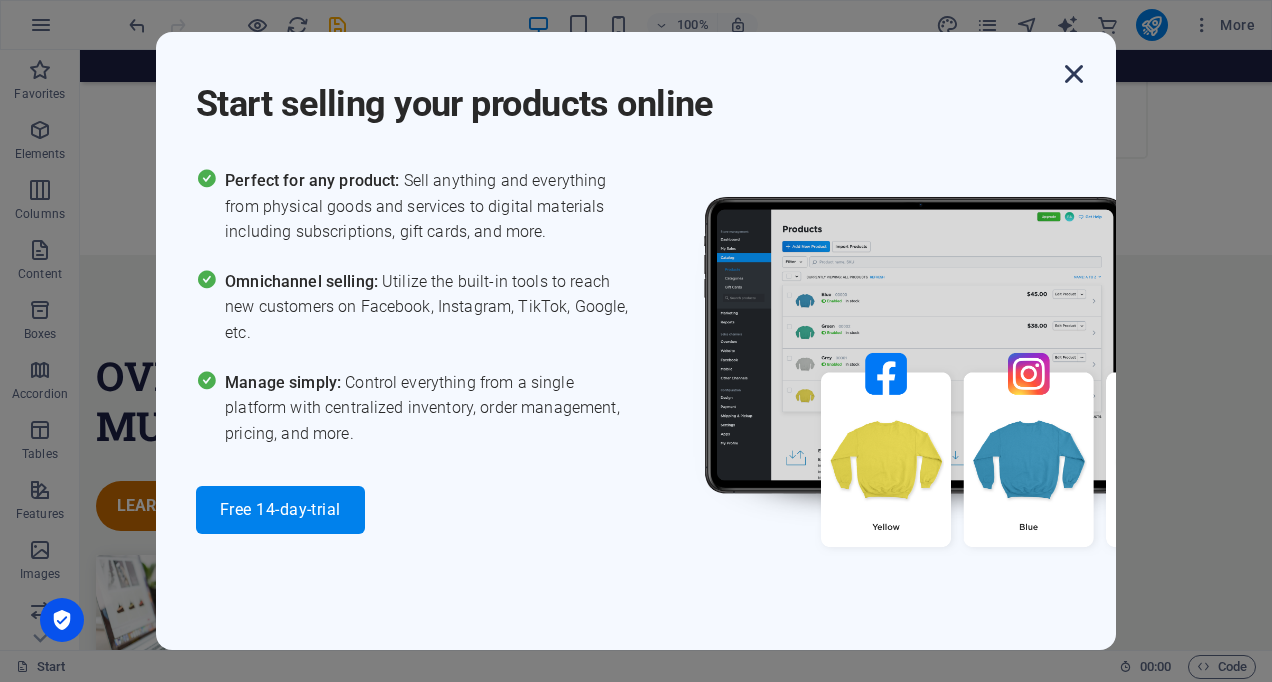 click at bounding box center [1074, 74] 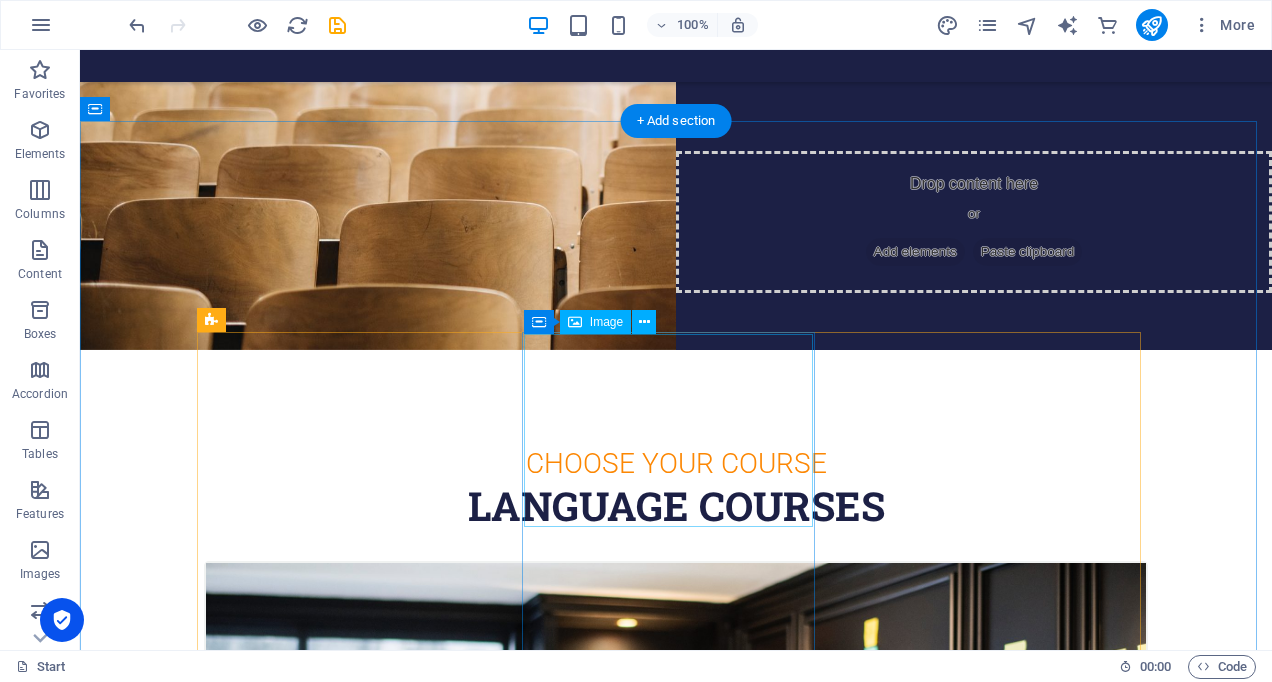 scroll, scrollTop: 700, scrollLeft: 0, axis: vertical 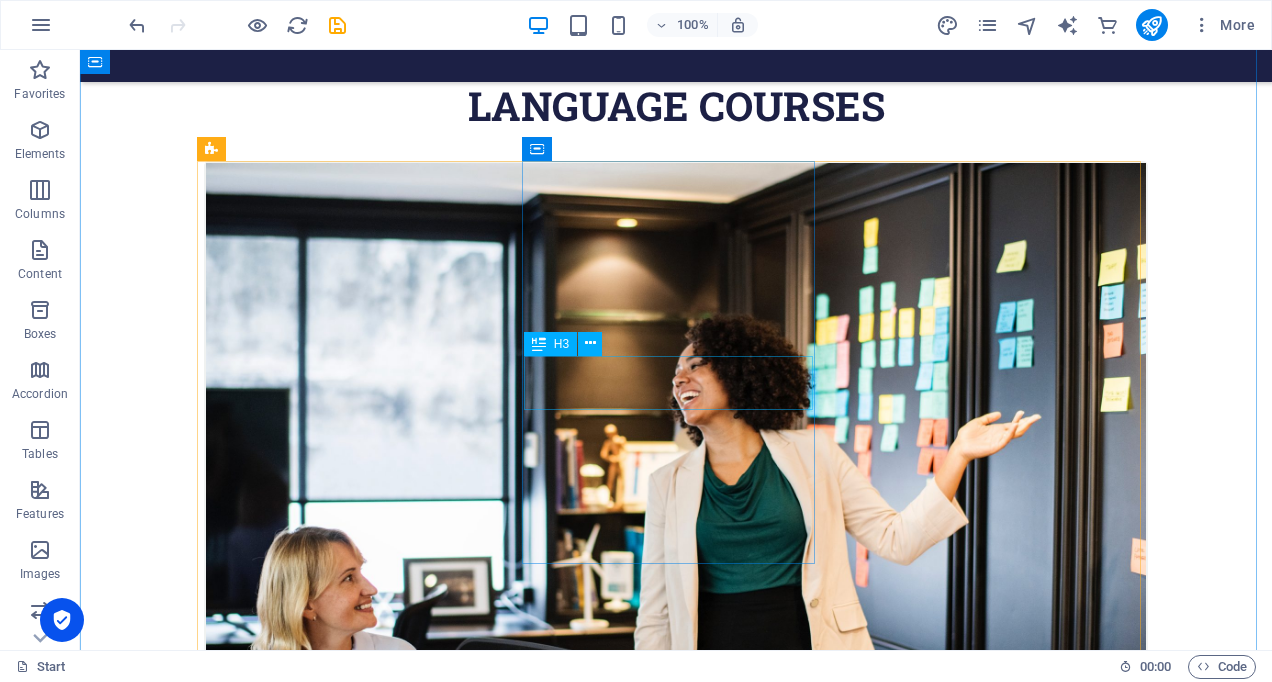 click on "Swedish" at bounding box center (676, 1627) 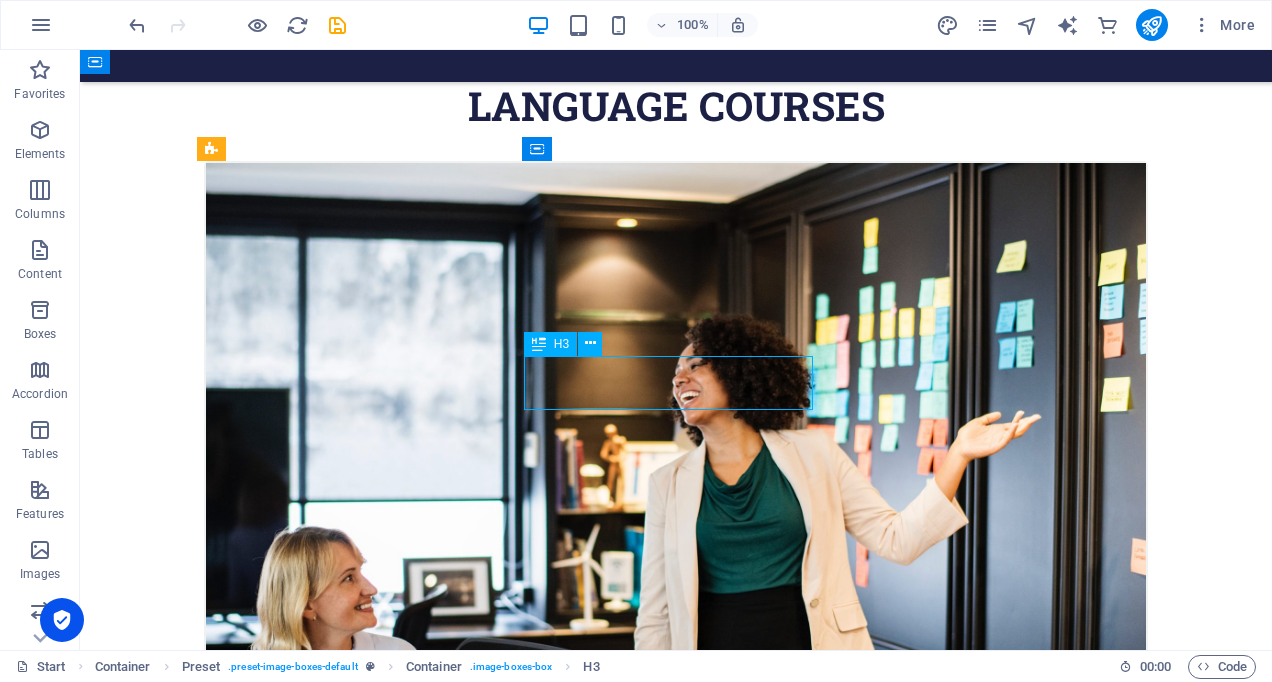 click on "Swedish" at bounding box center [676, 1627] 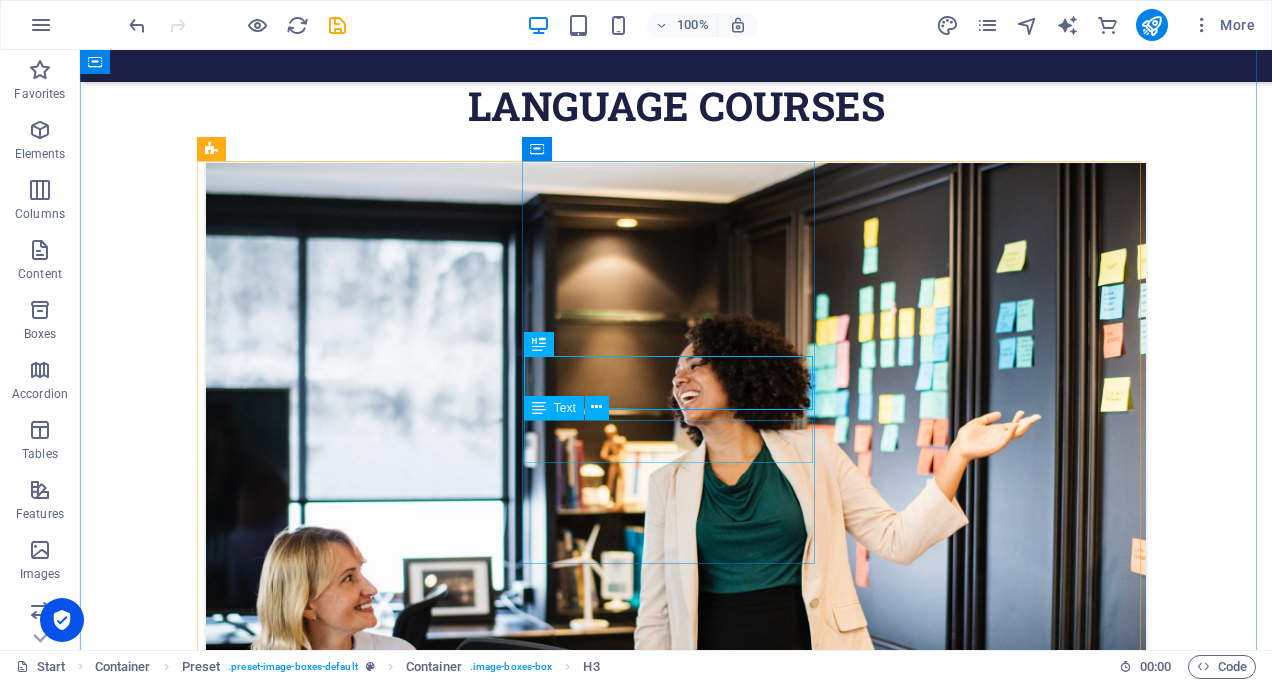 click on "[DATE]  08:00 am - 04:00 pm" at bounding box center (676, 1685) 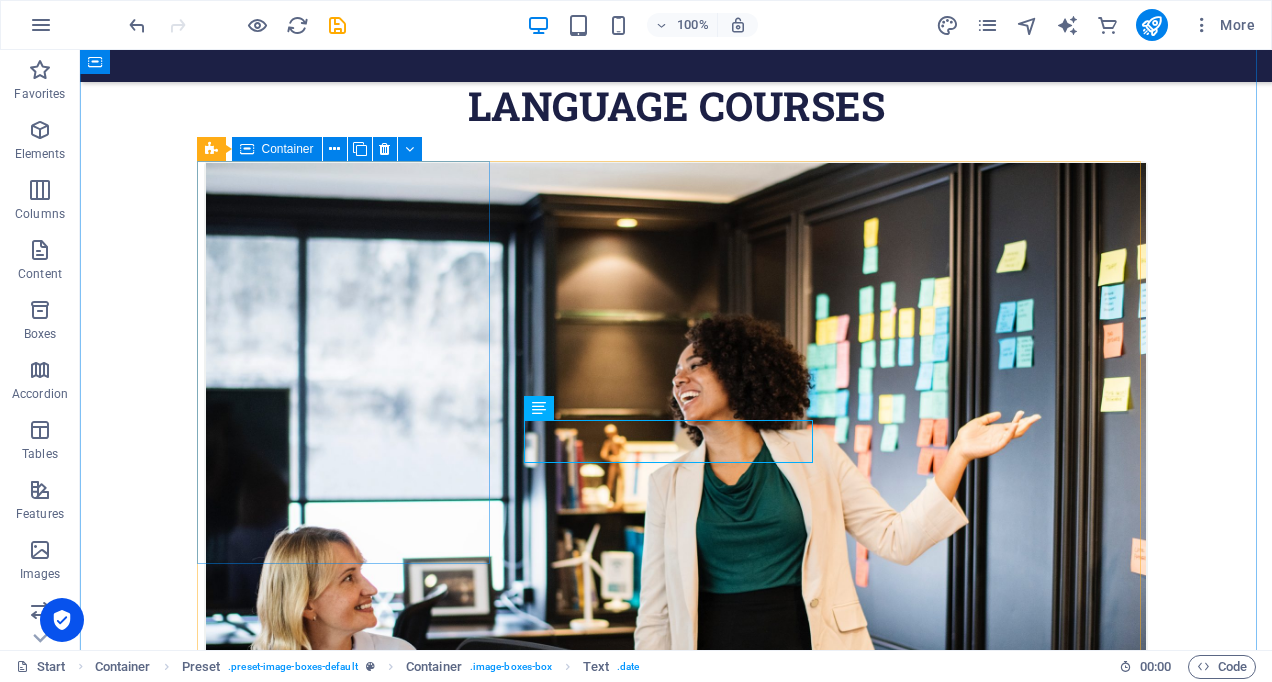 click on "Spanish  [DATE]  08:00 am - 04:00 pm Lorem ipsum dolor sit amet, consectetur adipisicing elit. Veritatis, dolorem!" at bounding box center (676, 558) 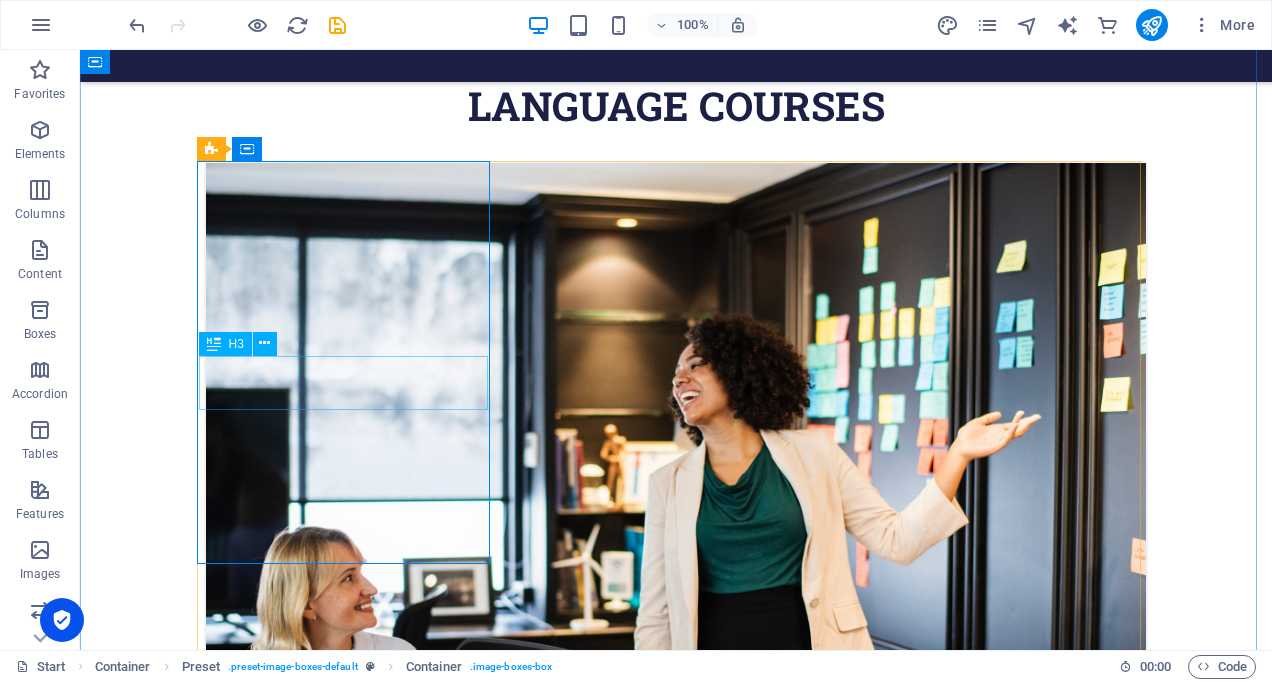 click on "Spanish" at bounding box center (676, 817) 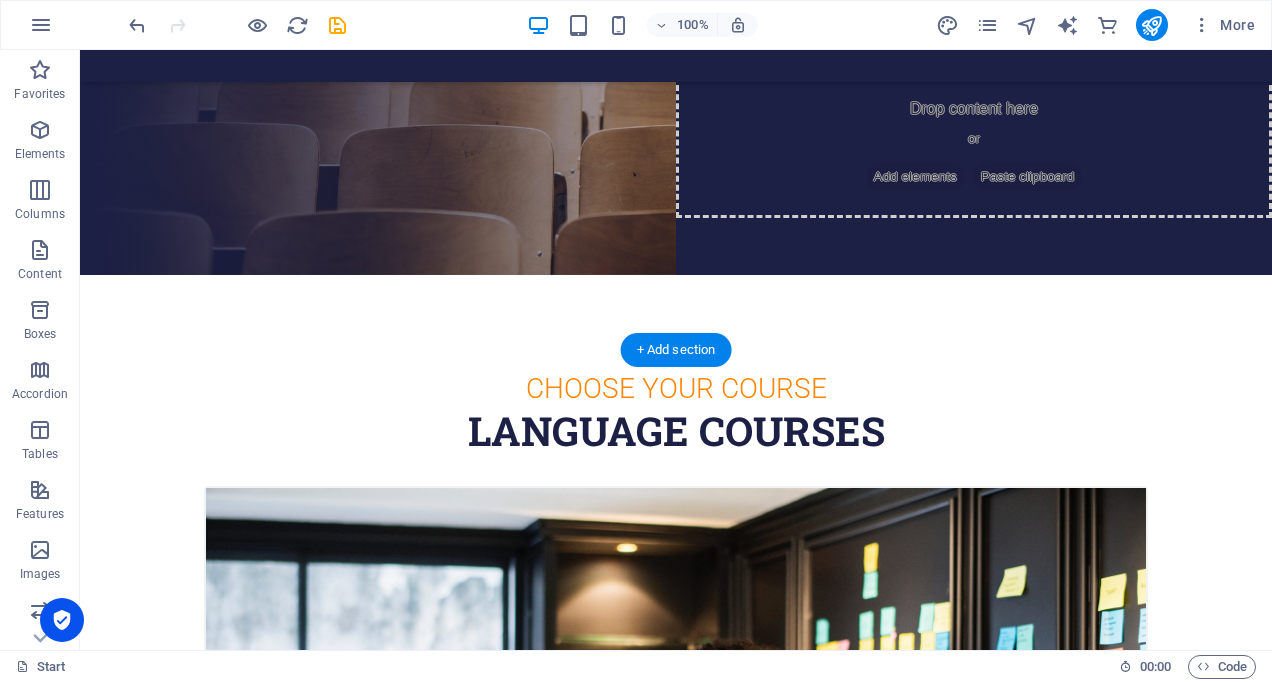 scroll, scrollTop: 800, scrollLeft: 0, axis: vertical 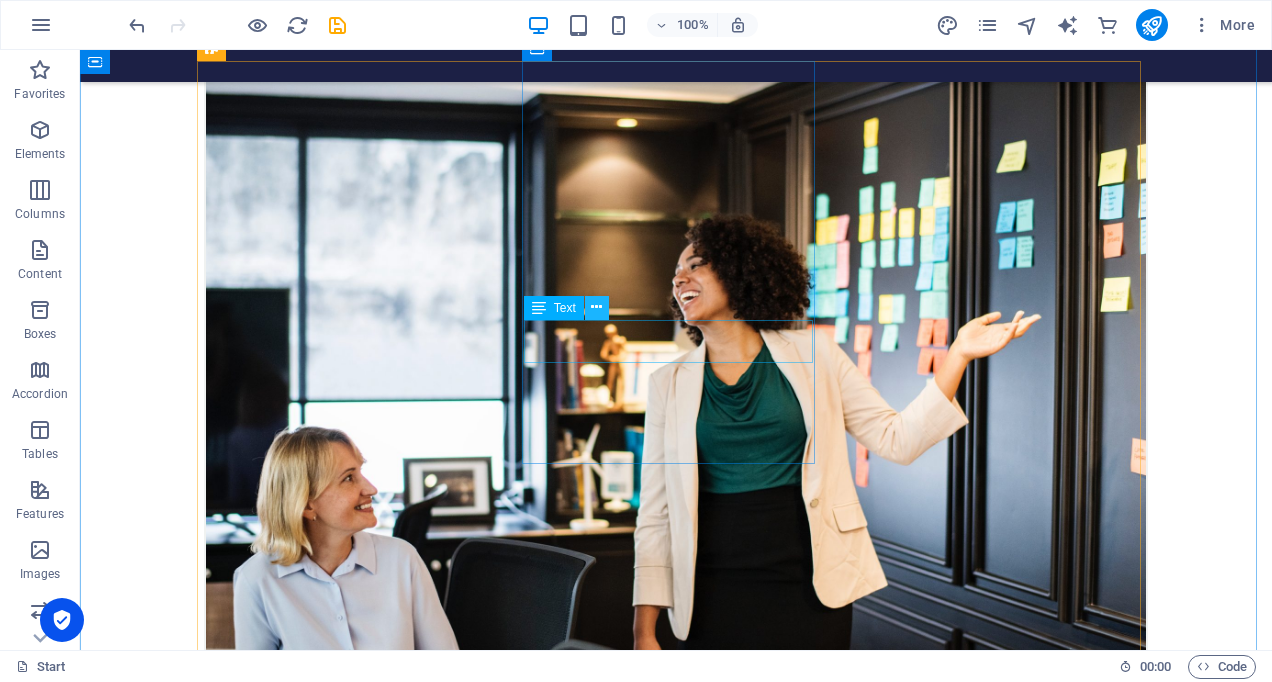 click at bounding box center [596, 307] 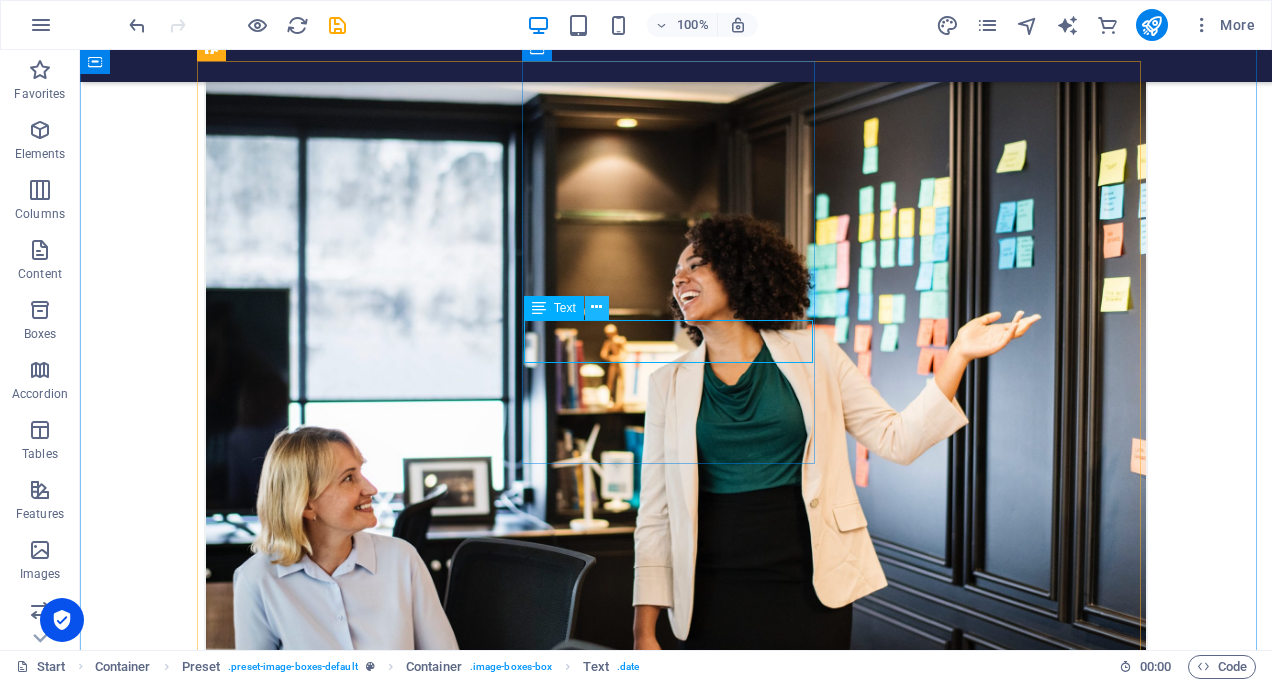 click at bounding box center (596, 307) 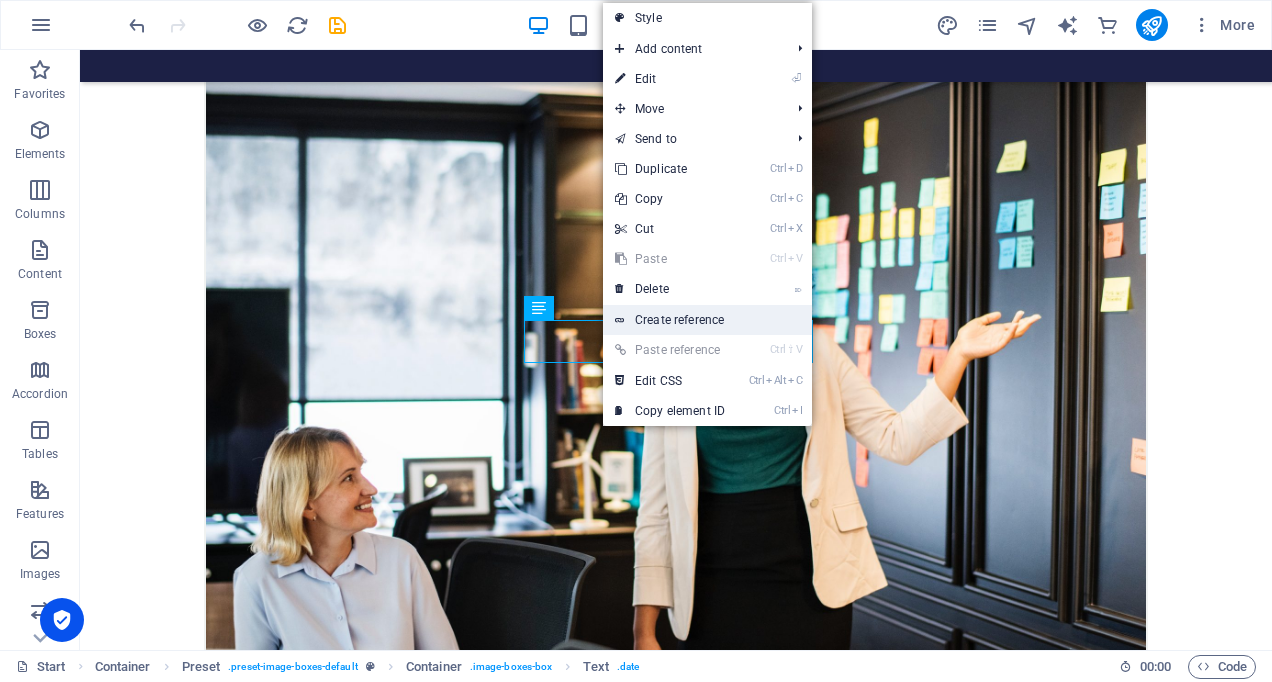 click on "Create reference" at bounding box center [707, 320] 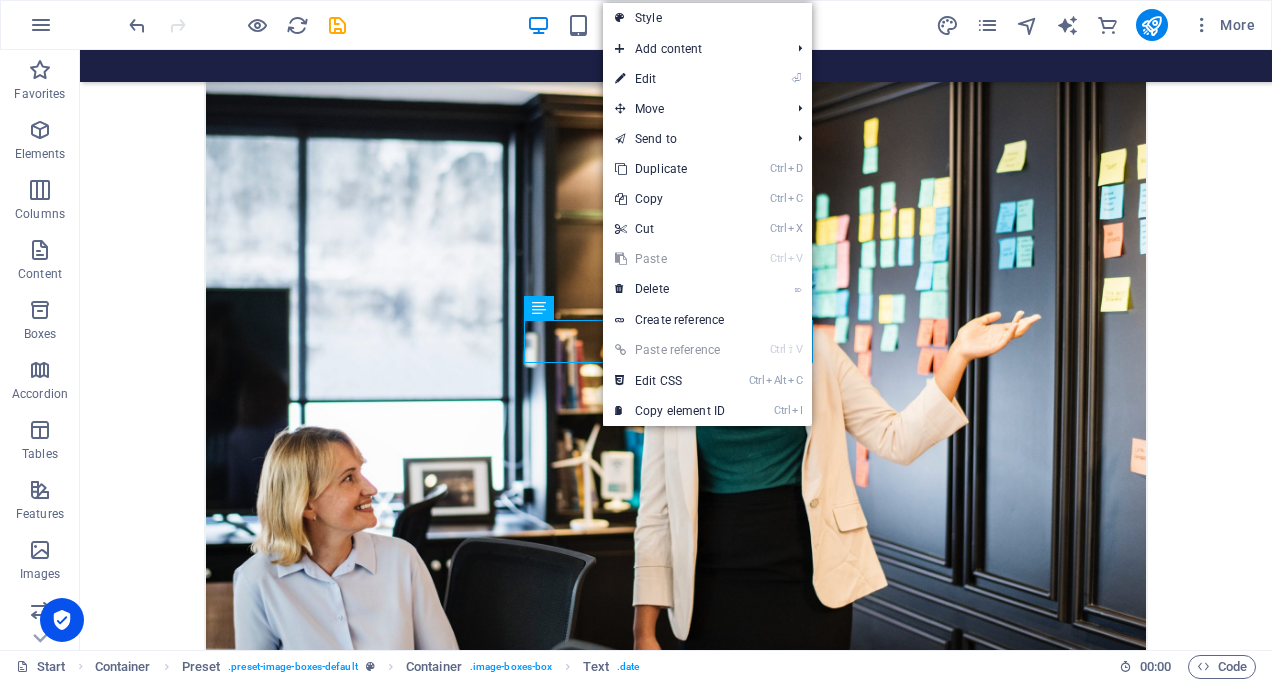 scroll, scrollTop: 906, scrollLeft: 0, axis: vertical 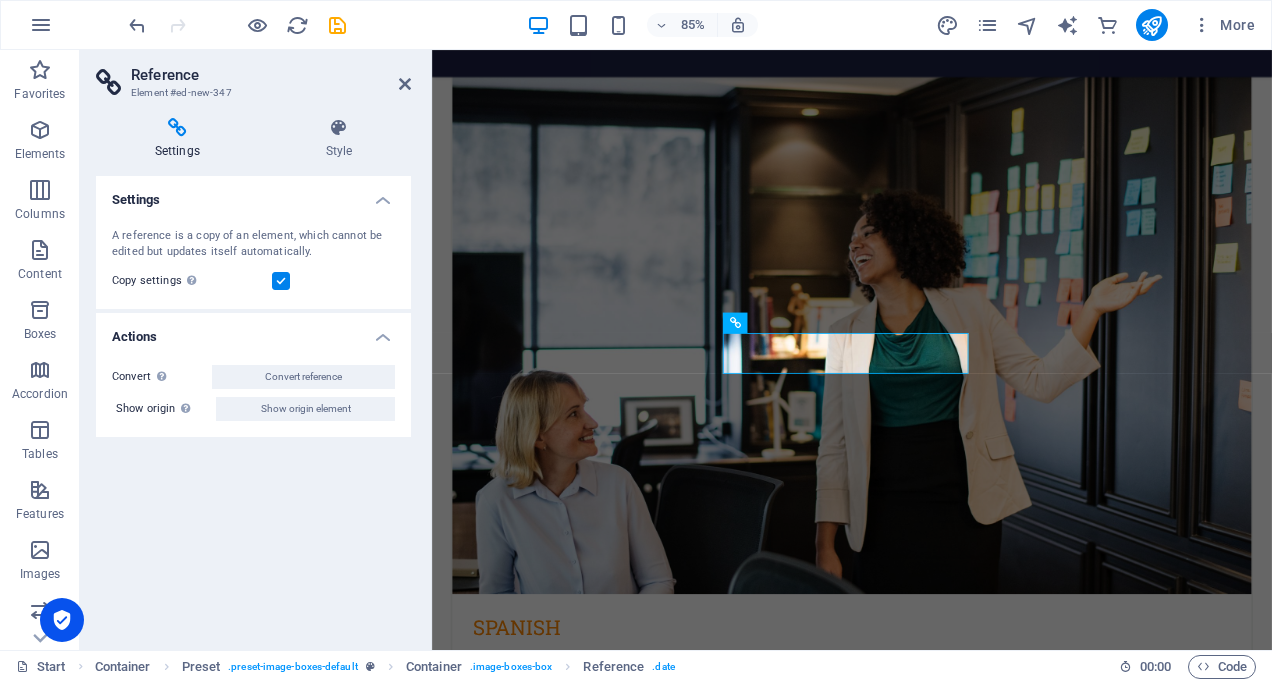click on "Settings" at bounding box center (253, 194) 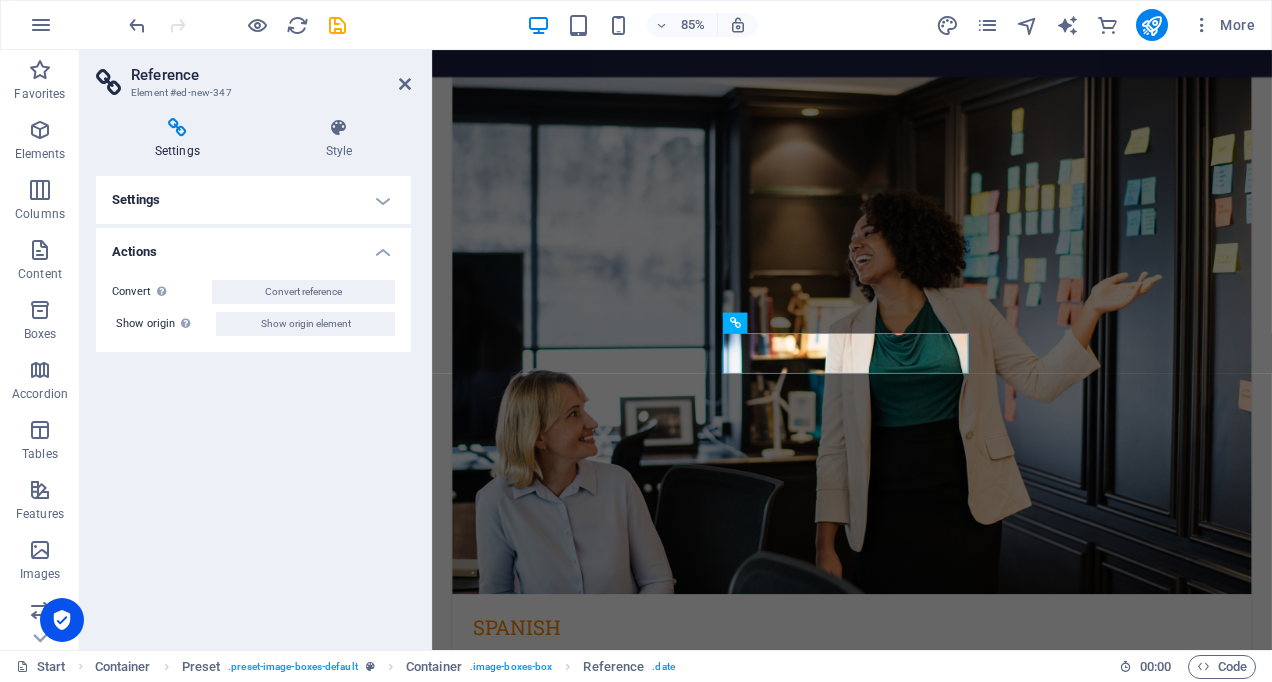 click on "Settings" at bounding box center (253, 200) 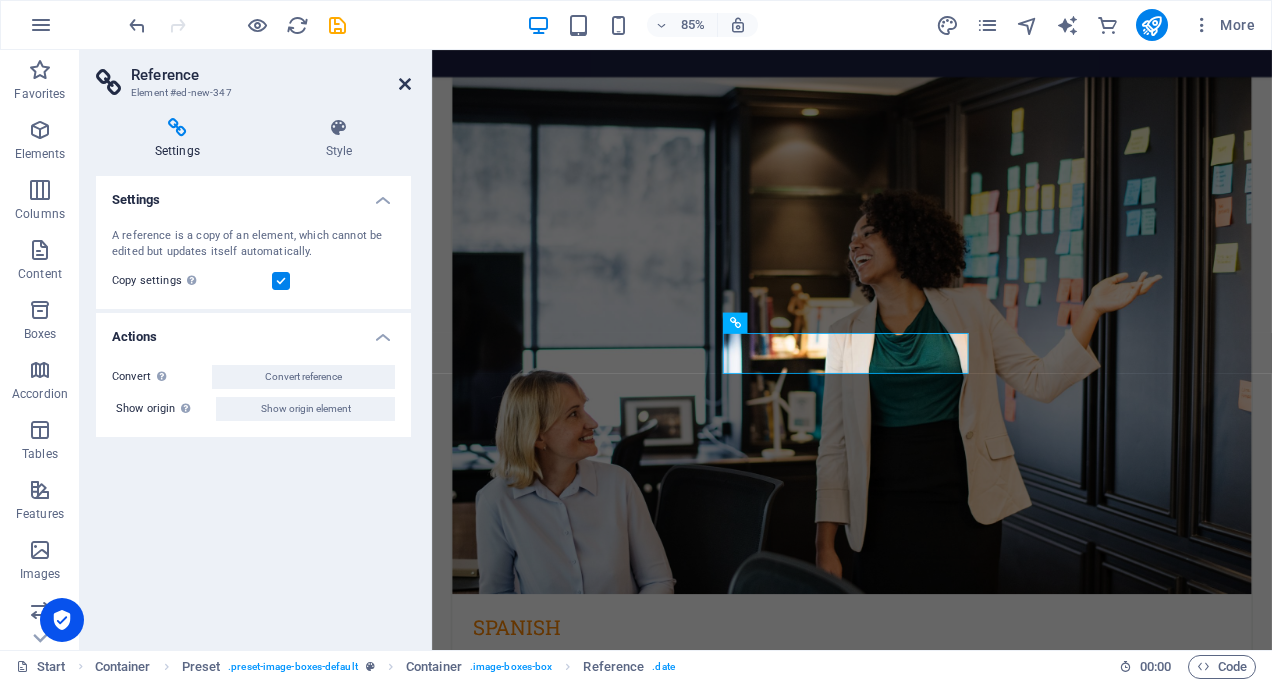 click at bounding box center [405, 84] 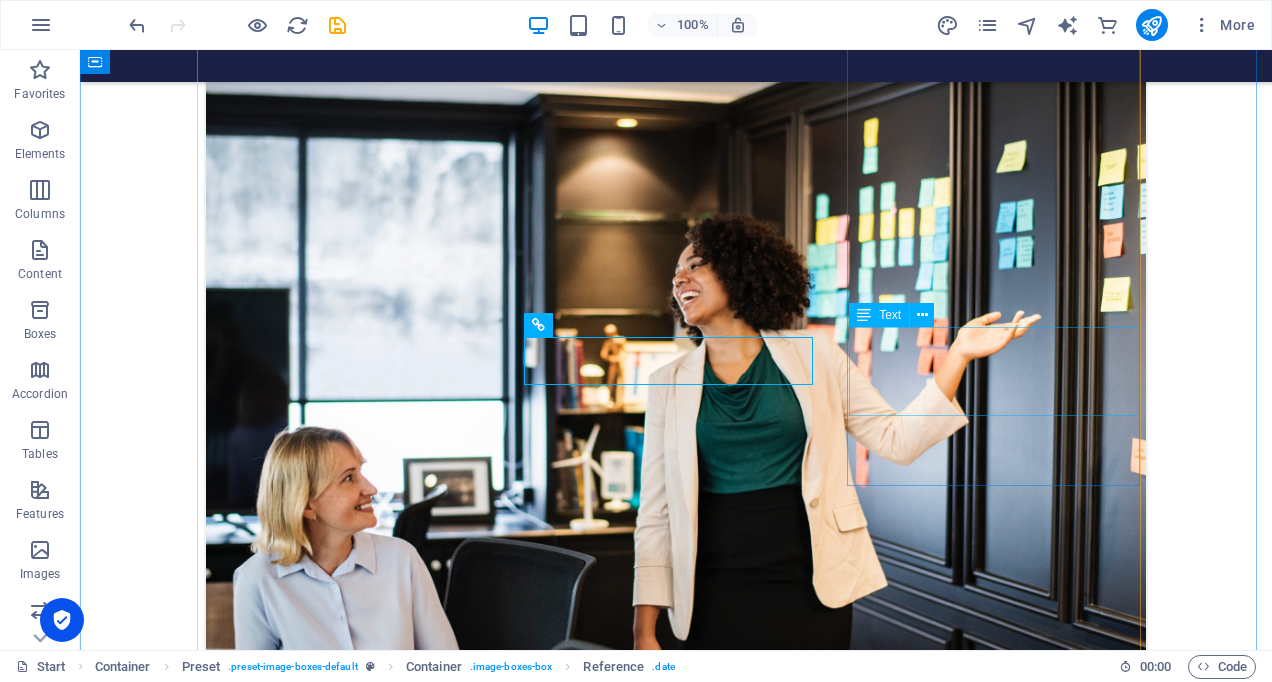 scroll, scrollTop: 1300, scrollLeft: 0, axis: vertical 